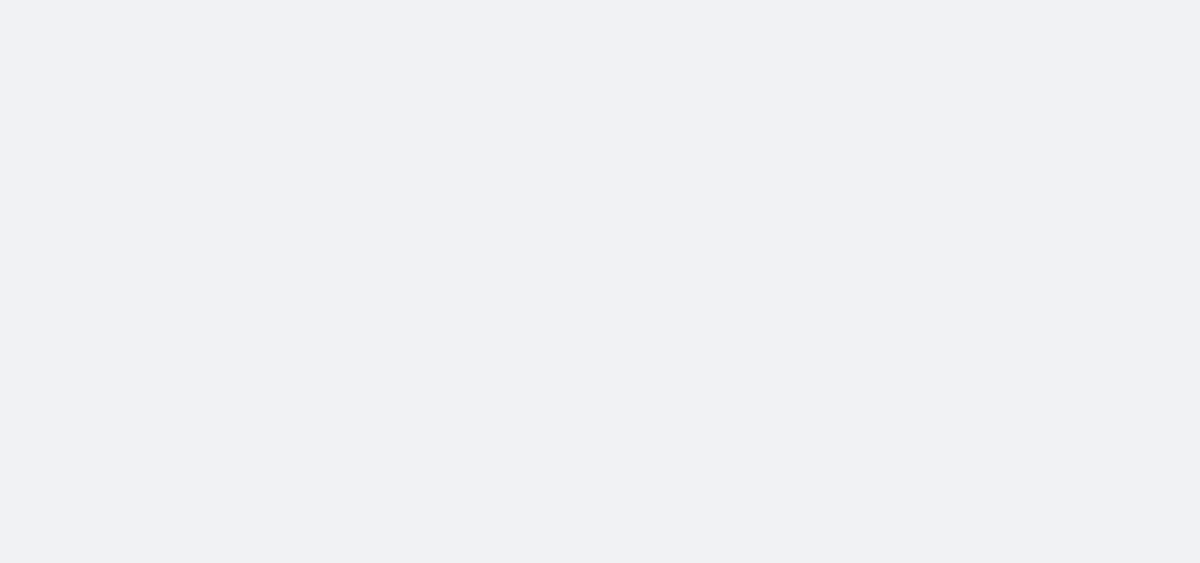 scroll, scrollTop: 0, scrollLeft: 0, axis: both 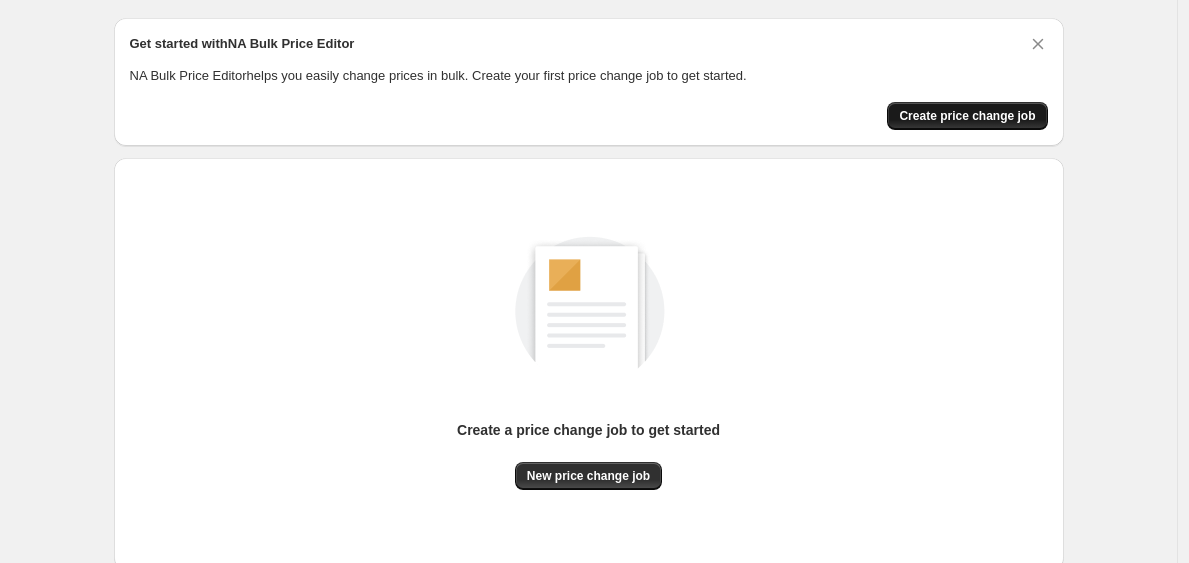 click on "Create price change job" at bounding box center (967, 116) 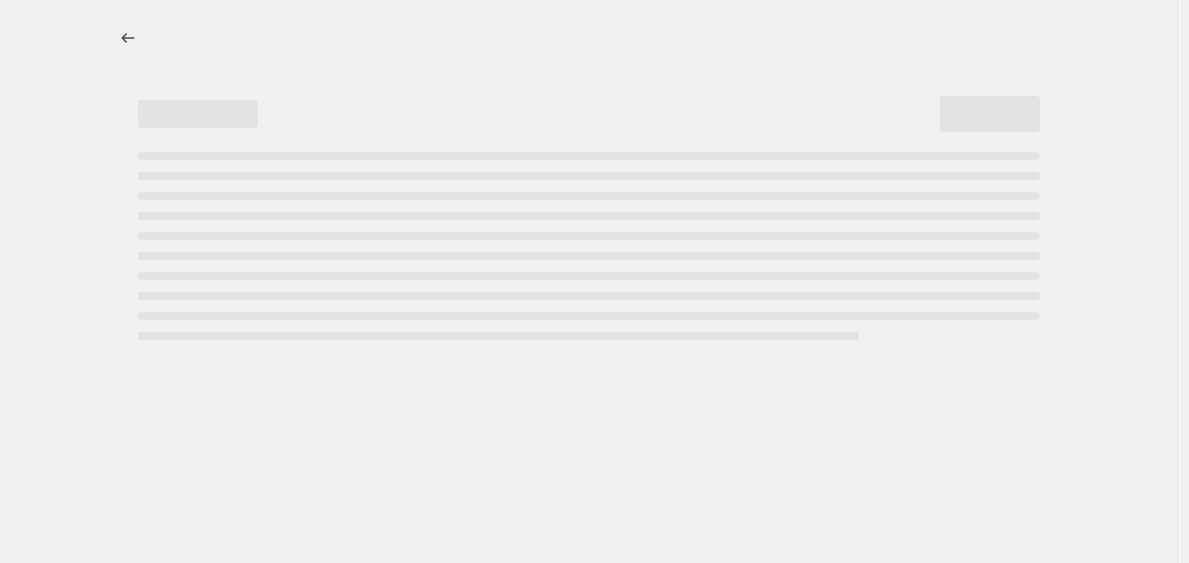 scroll, scrollTop: 0, scrollLeft: 0, axis: both 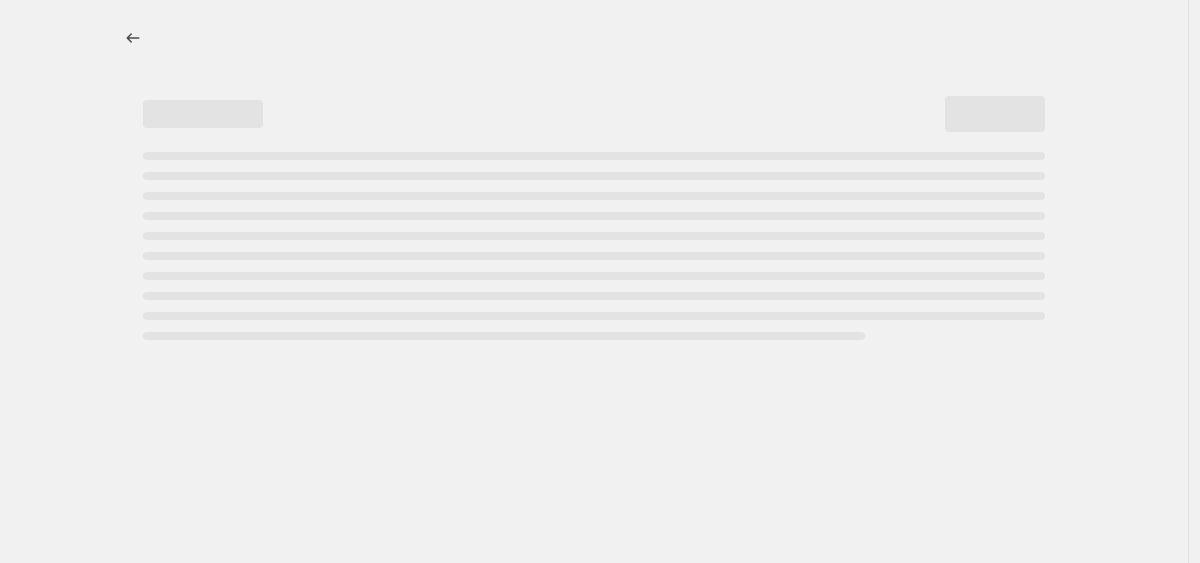 select on "percentage" 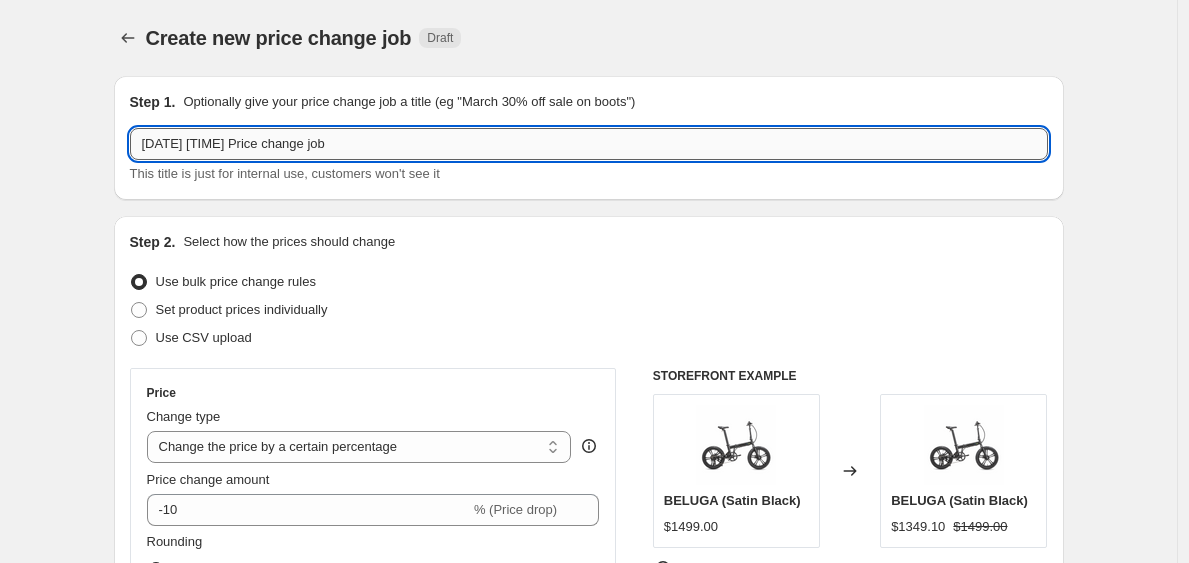 click on "[DATE] [TIME] Price change job" at bounding box center (589, 144) 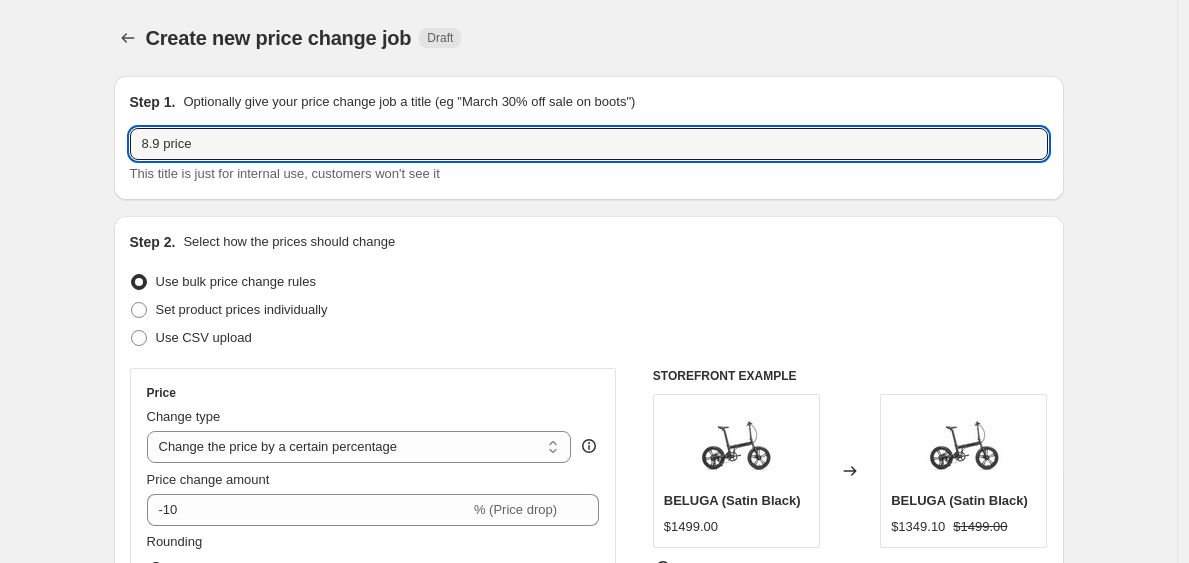 type on "8.9 price" 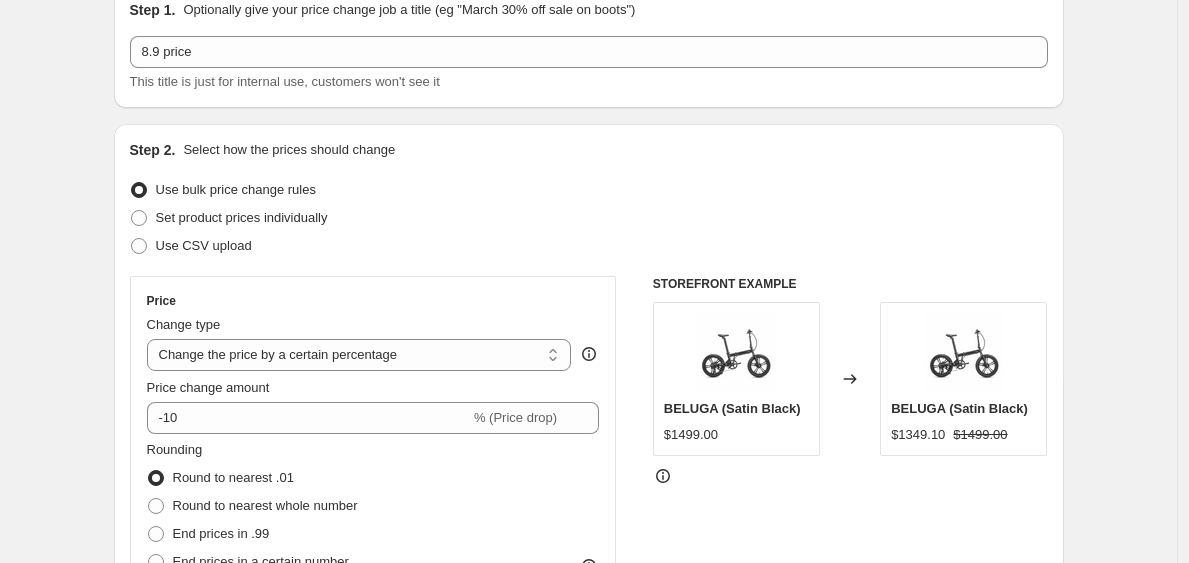 scroll, scrollTop: 125, scrollLeft: 0, axis: vertical 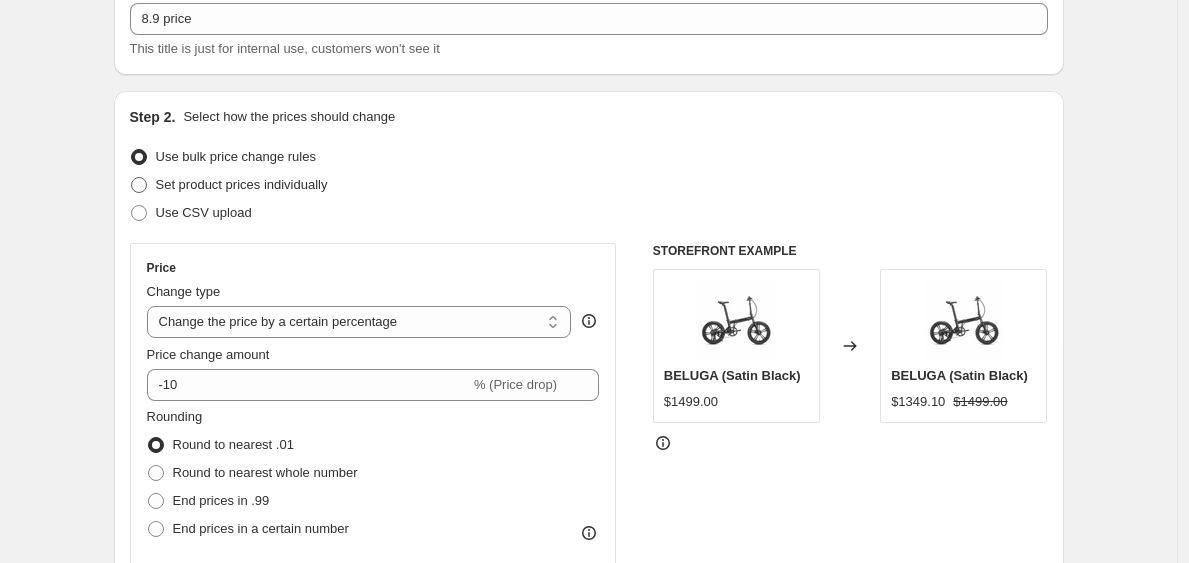 click on "Set product prices individually" at bounding box center (242, 184) 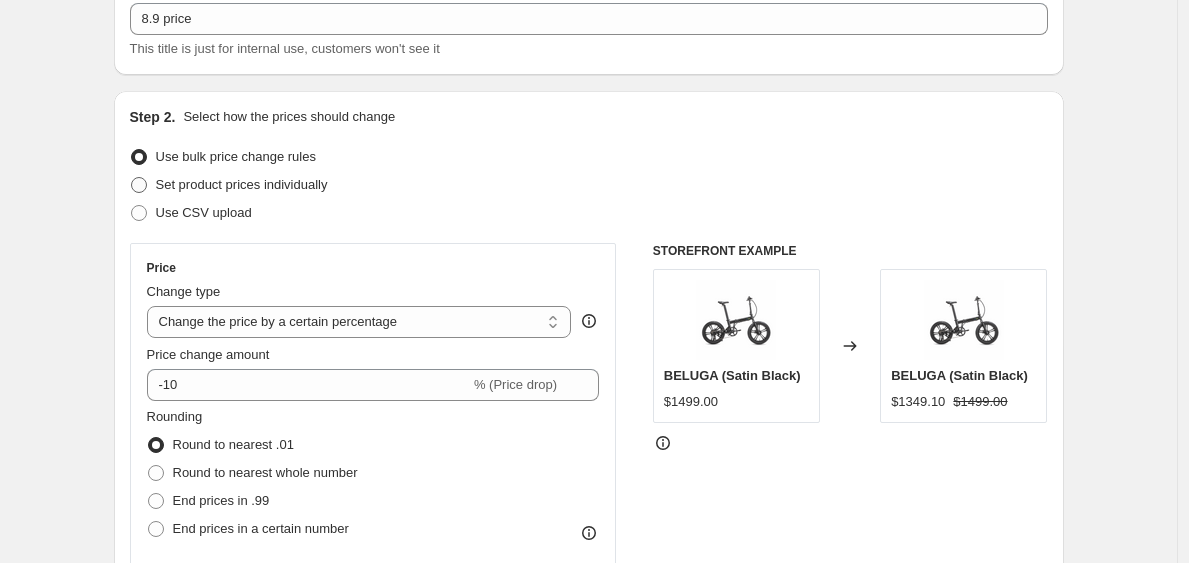 radio on "true" 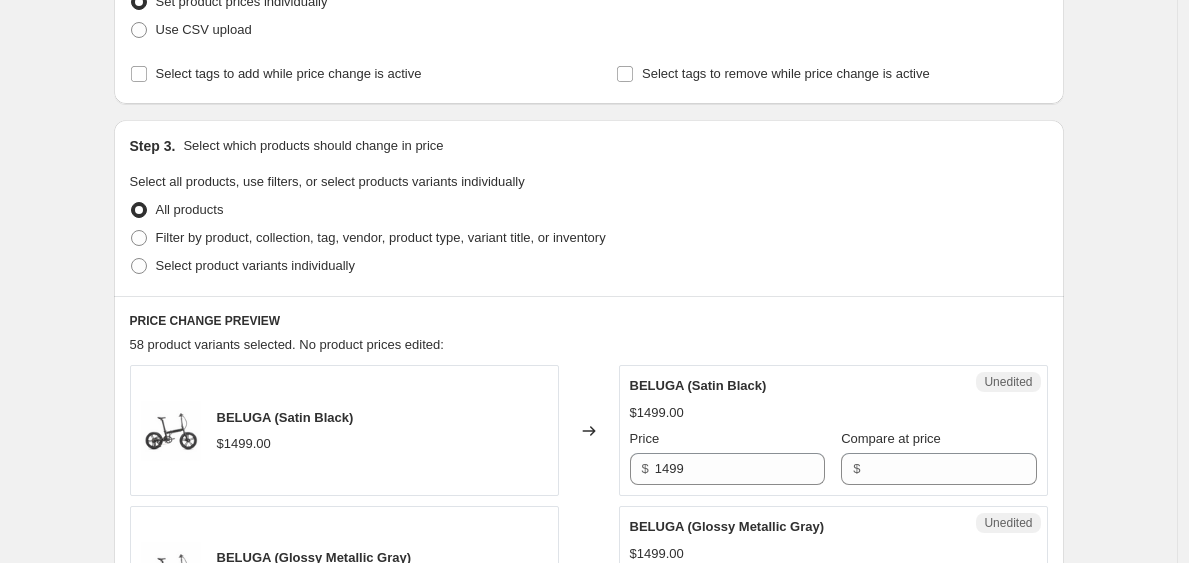 scroll, scrollTop: 315, scrollLeft: 0, axis: vertical 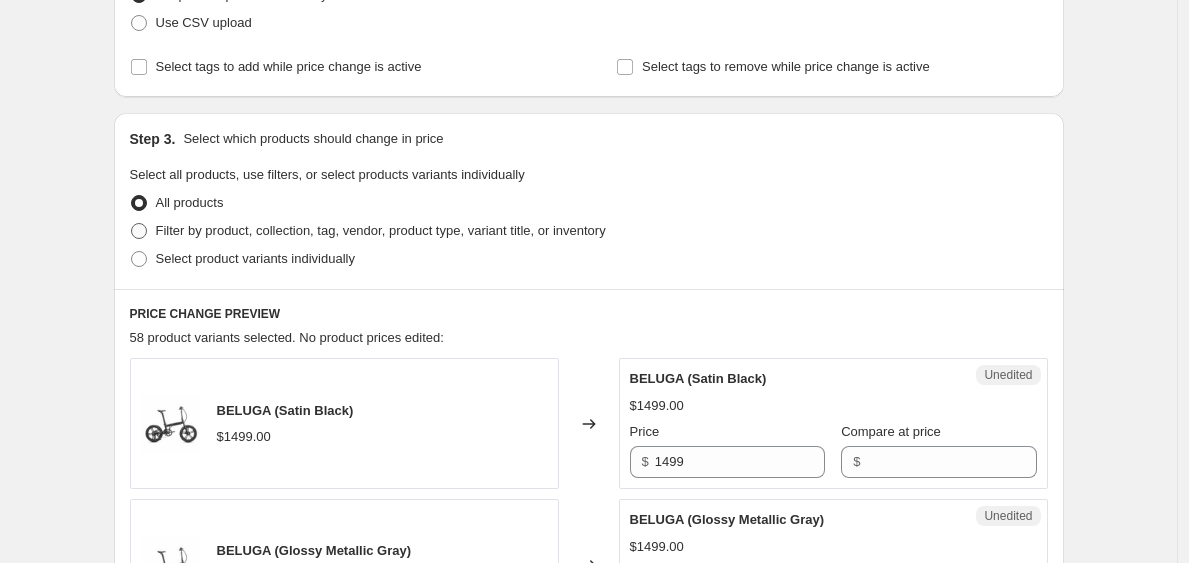 click on "Filter by product, collection, tag, vendor, product type, variant title, or inventory" at bounding box center (381, 230) 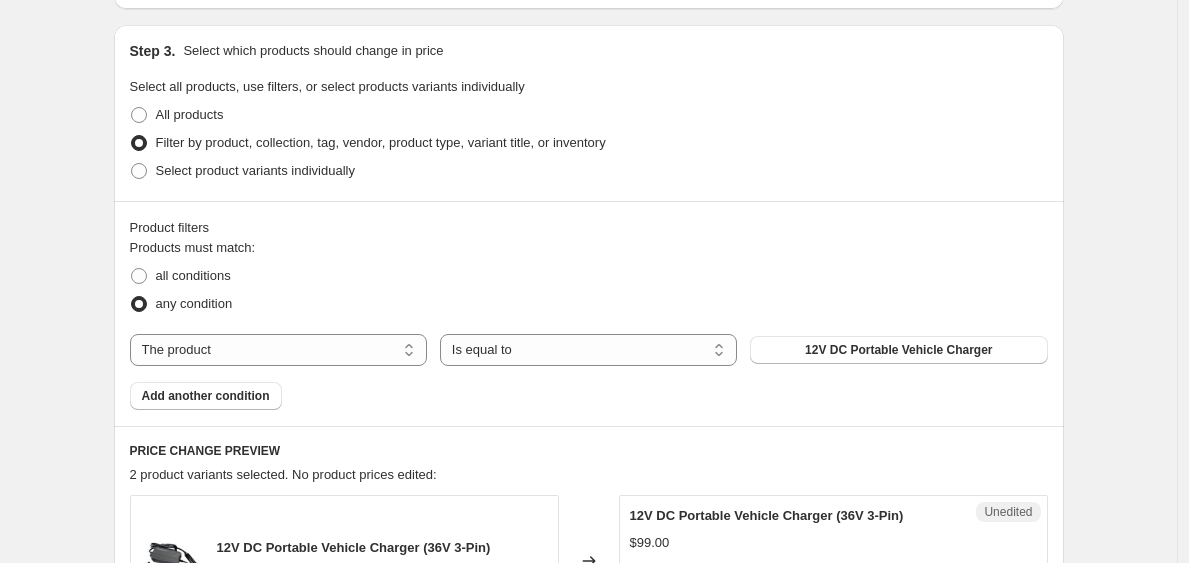 scroll, scrollTop: 423, scrollLeft: 0, axis: vertical 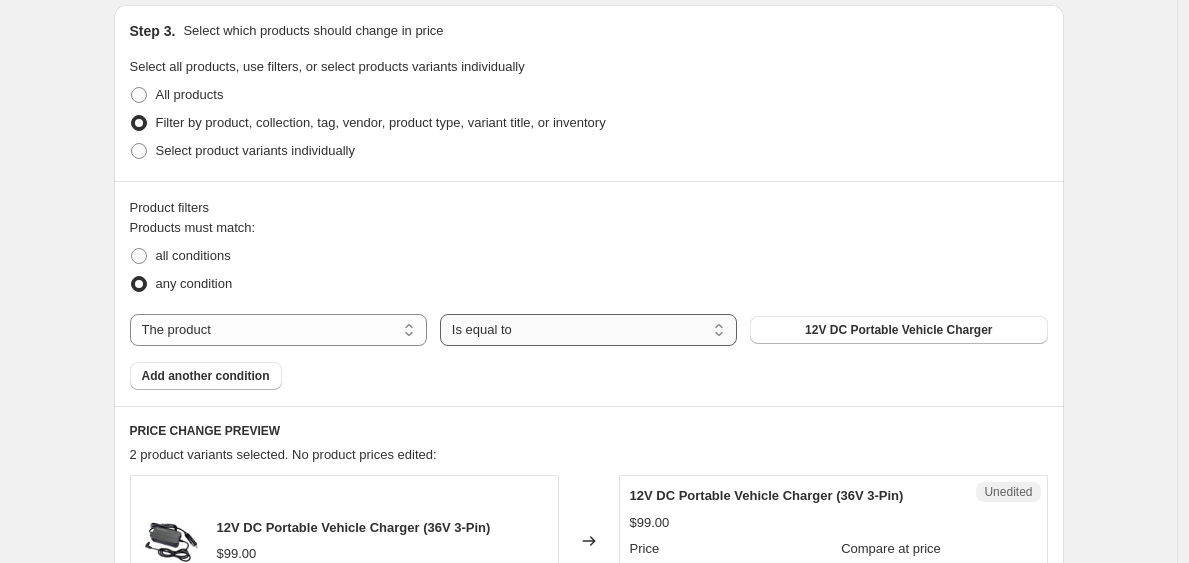 click on "Is equal to Is not equal to" at bounding box center [588, 330] 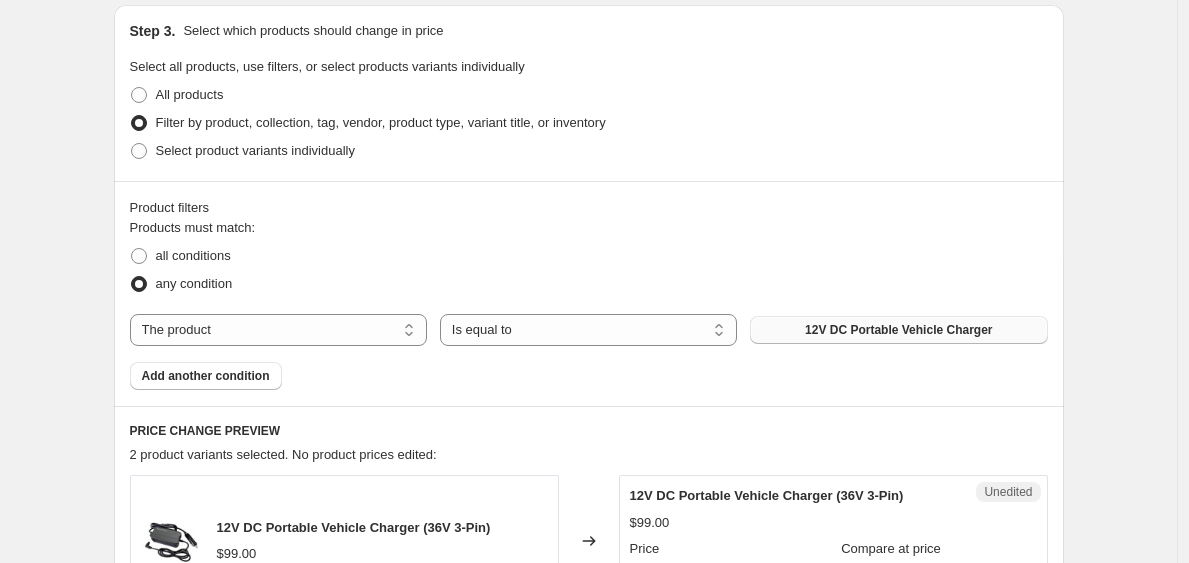 click on "12V DC Portable Vehicle Charger" at bounding box center (898, 330) 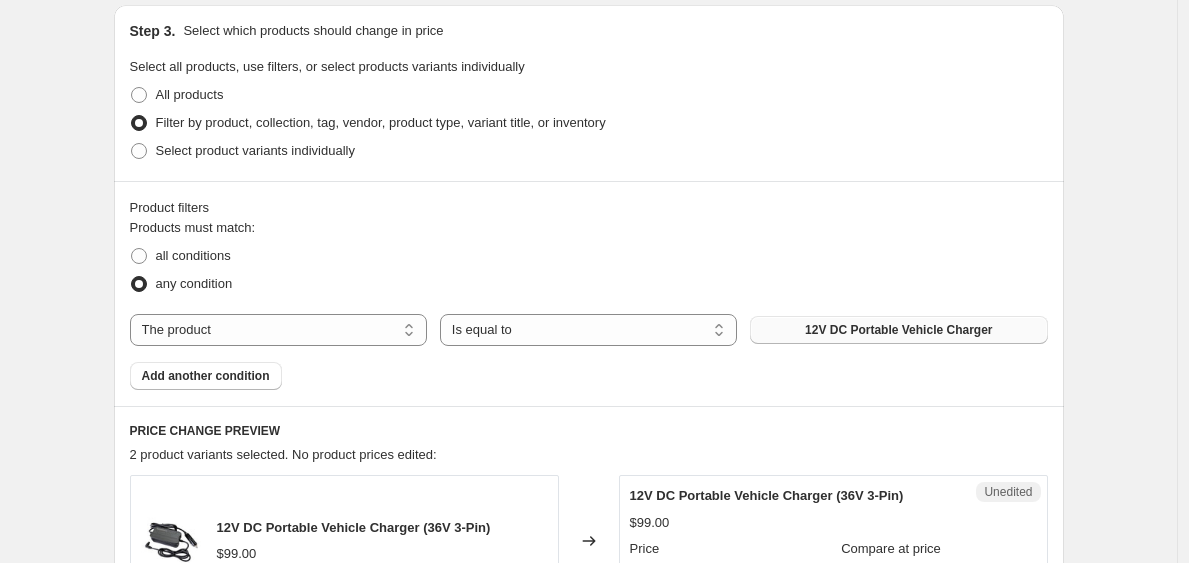 click on "12V DC Portable Vehicle Charger" at bounding box center (898, 330) 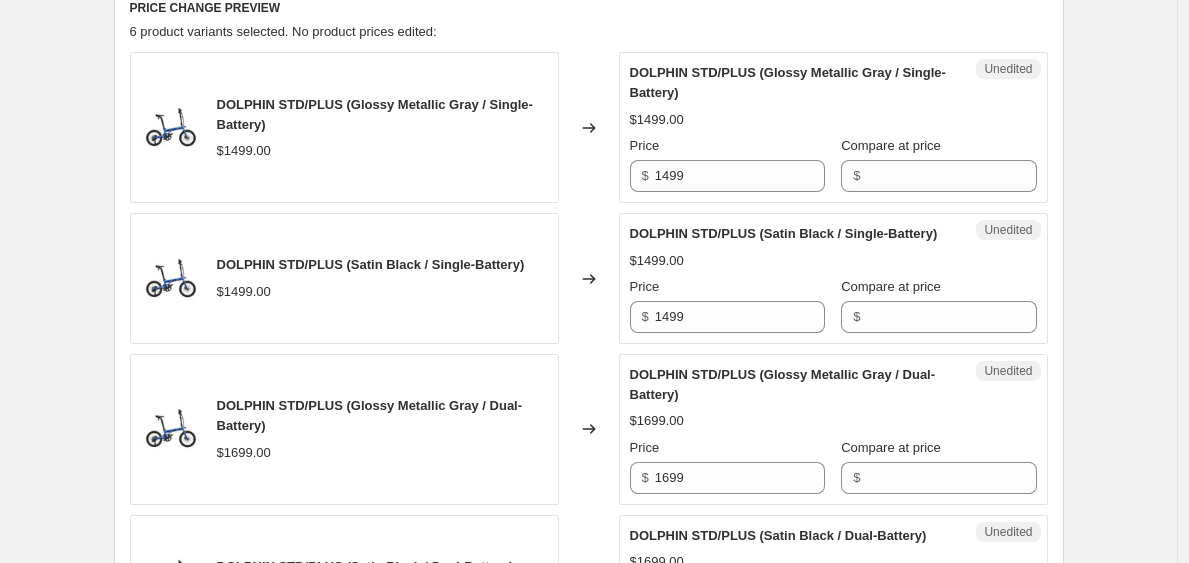 scroll, scrollTop: 845, scrollLeft: 0, axis: vertical 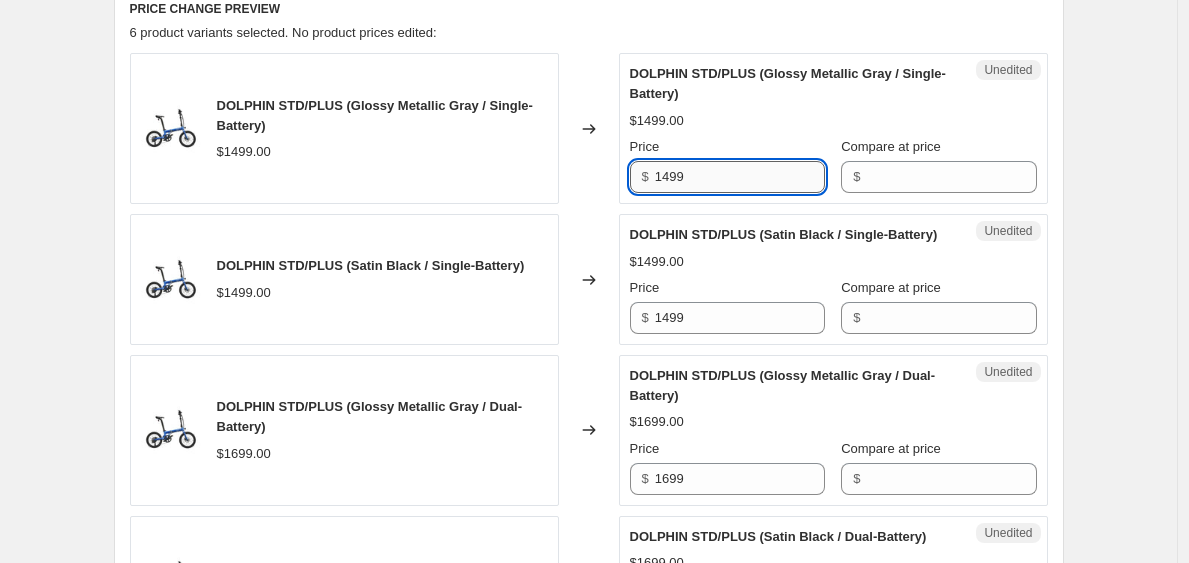 click on "1499" at bounding box center (740, 177) 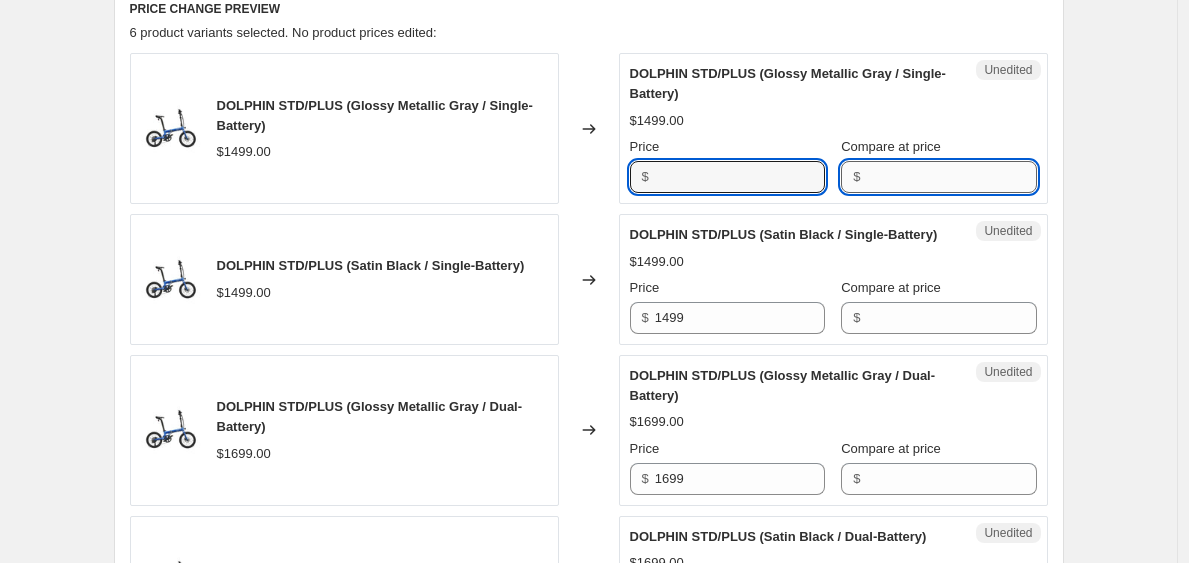 type on "1499" 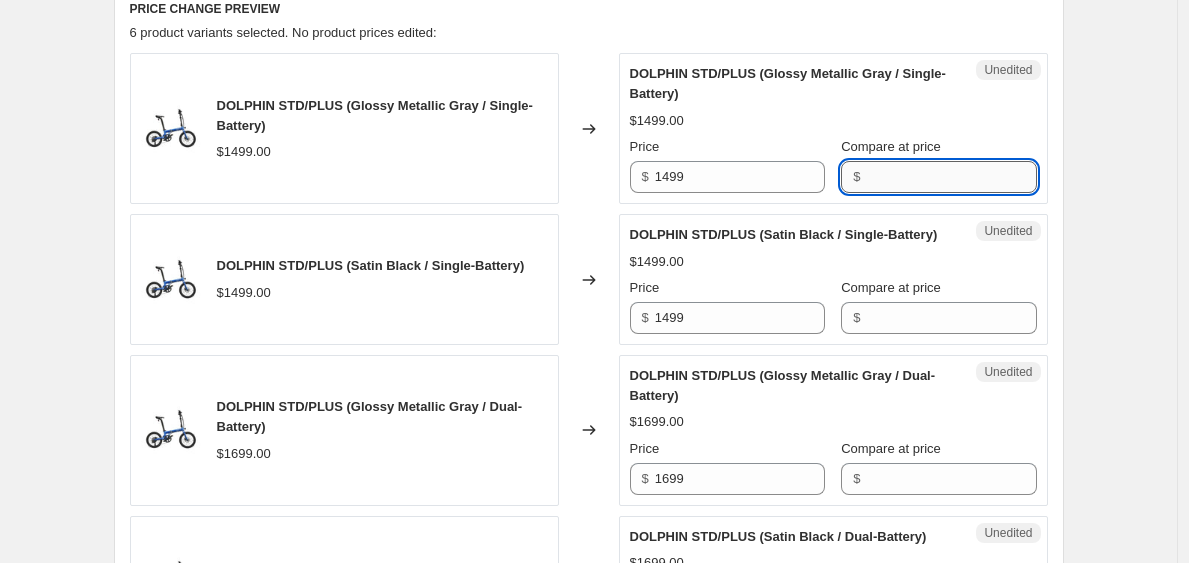 click on "Compare at price" at bounding box center [951, 177] 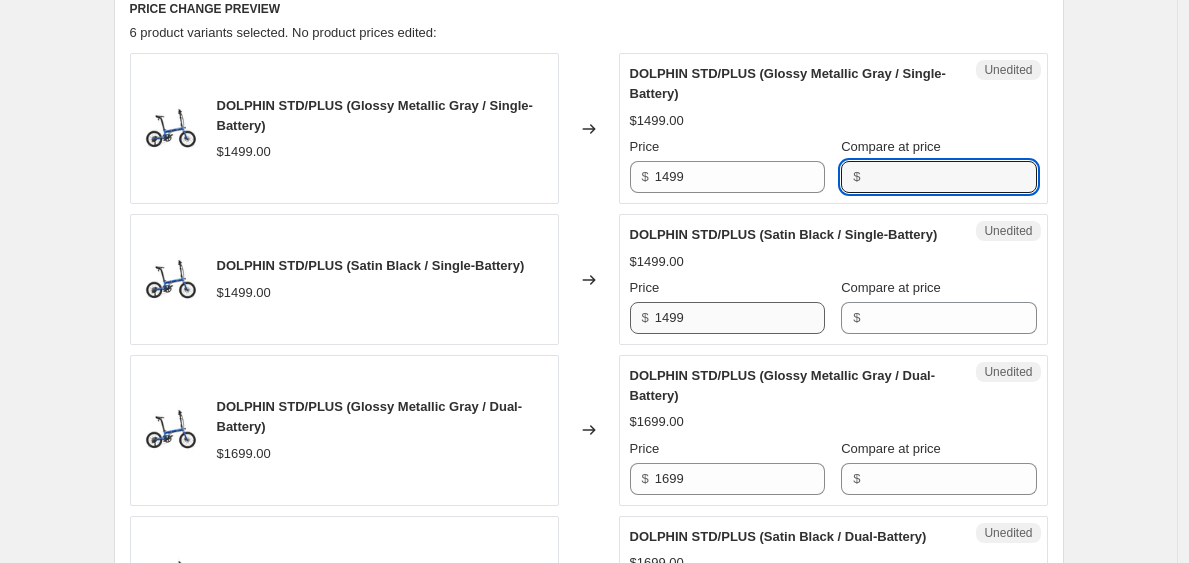 paste on "1499" 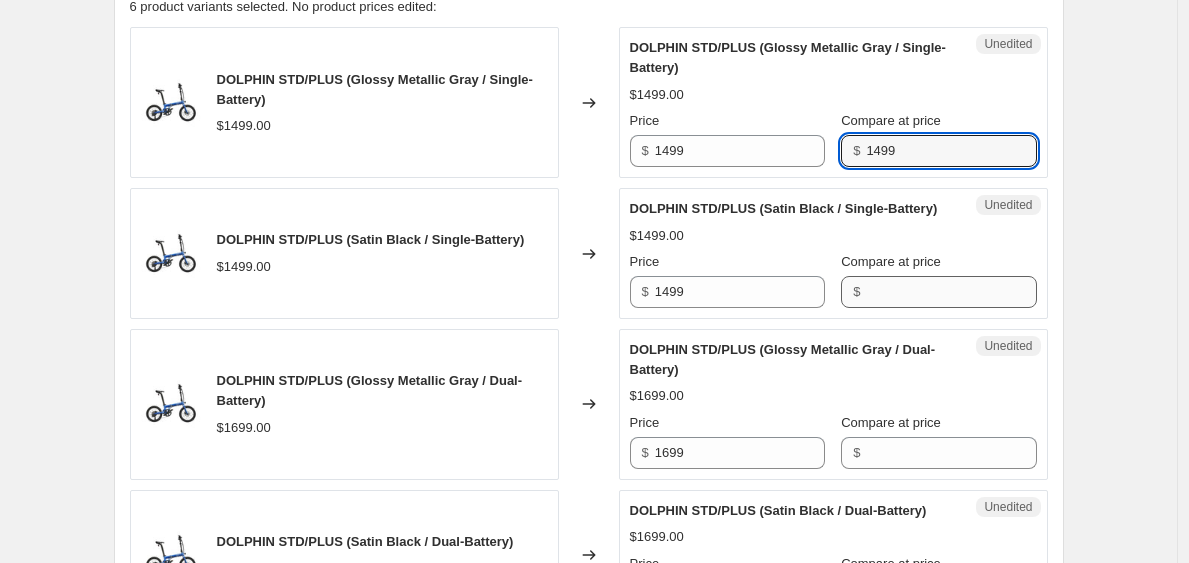 type on "1499" 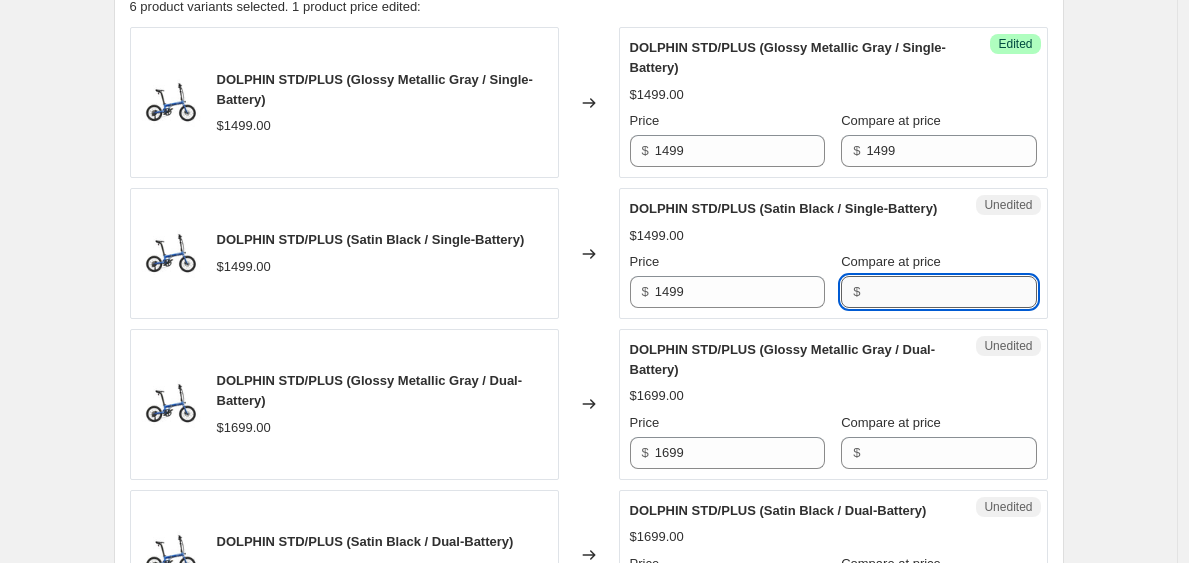 click on "Compare at price" at bounding box center [951, 292] 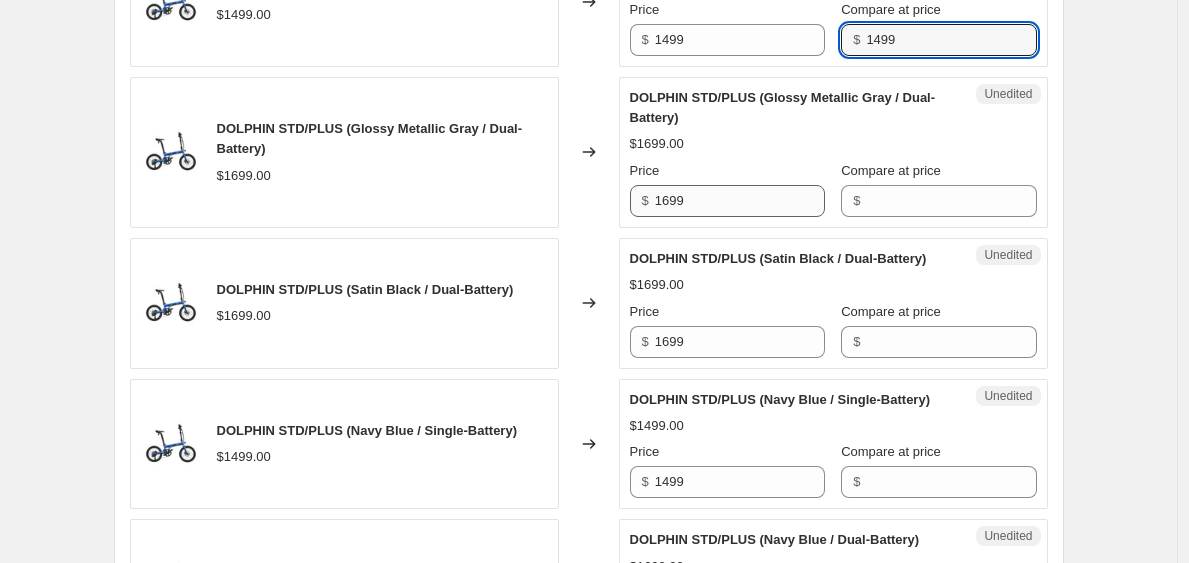 scroll, scrollTop: 1130, scrollLeft: 0, axis: vertical 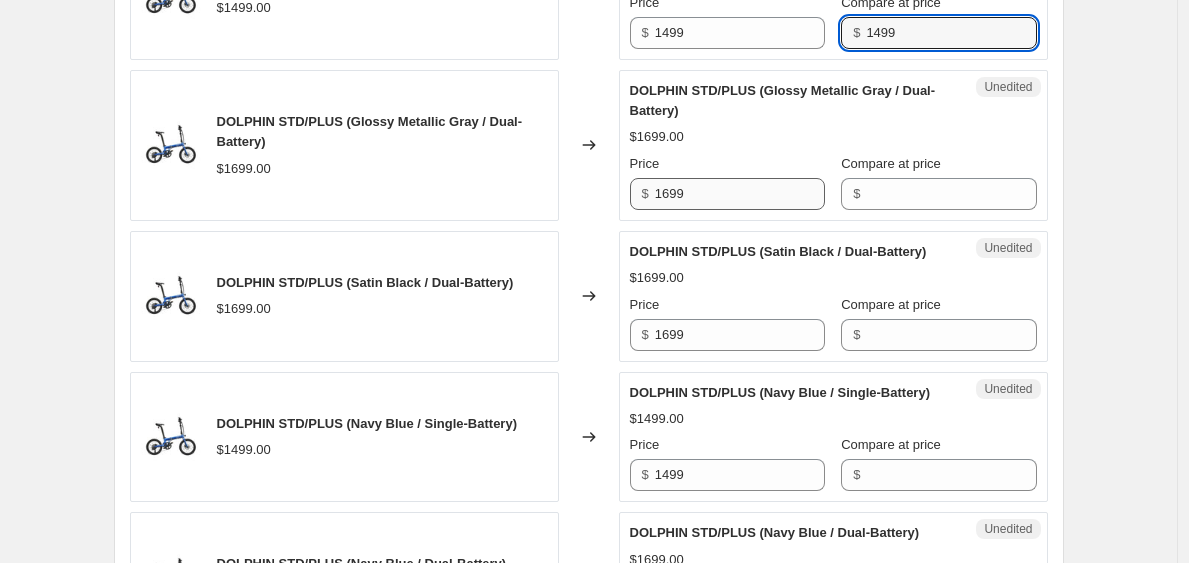 type on "1499" 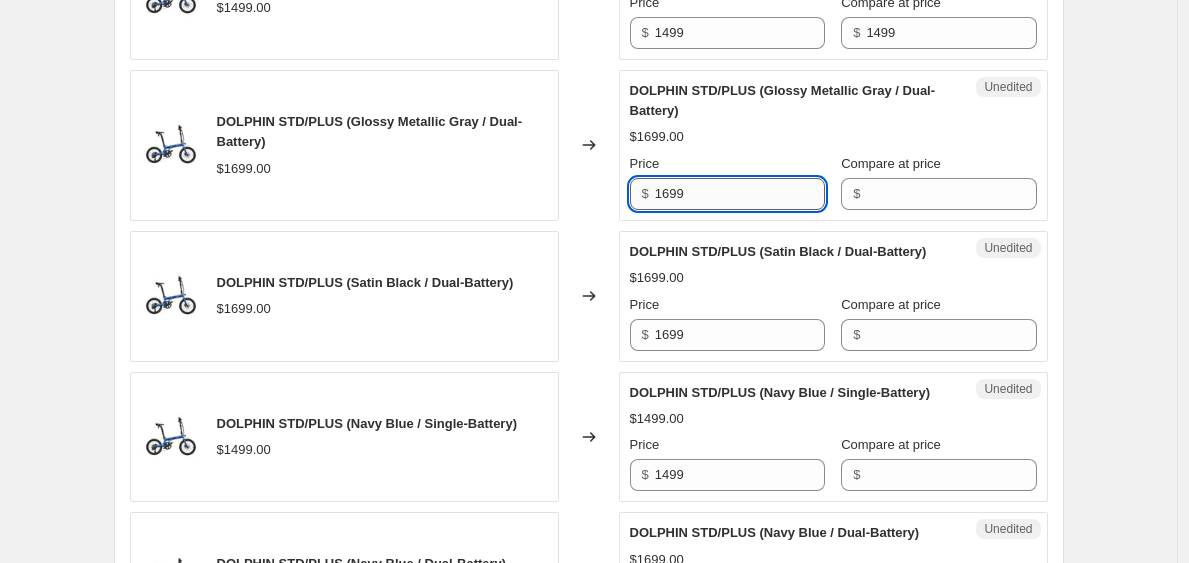 click on "1699" at bounding box center [740, 194] 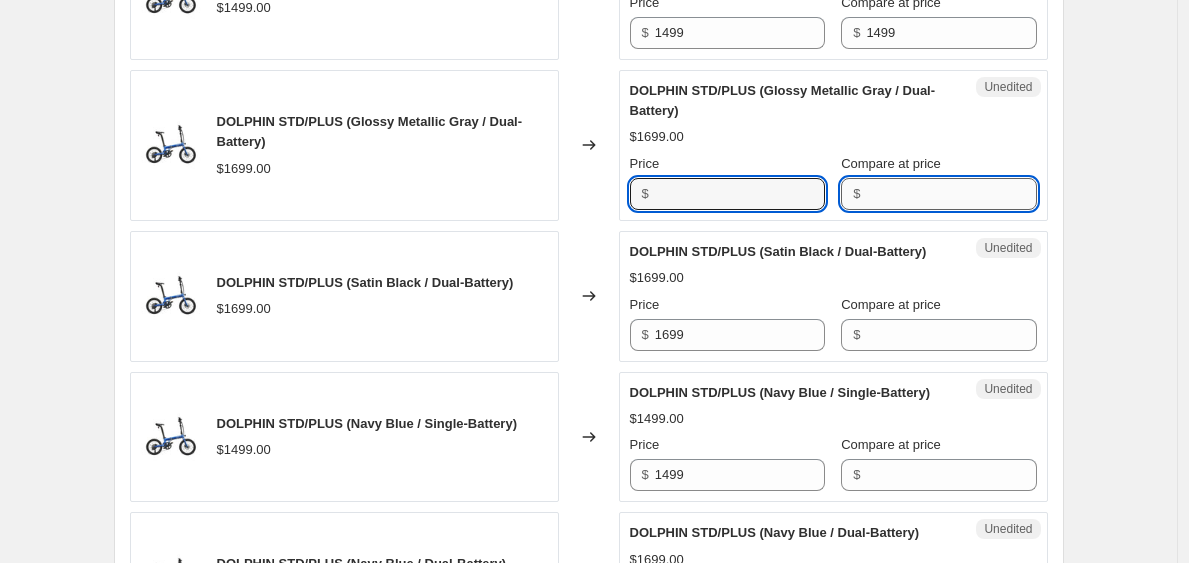 type on "1699" 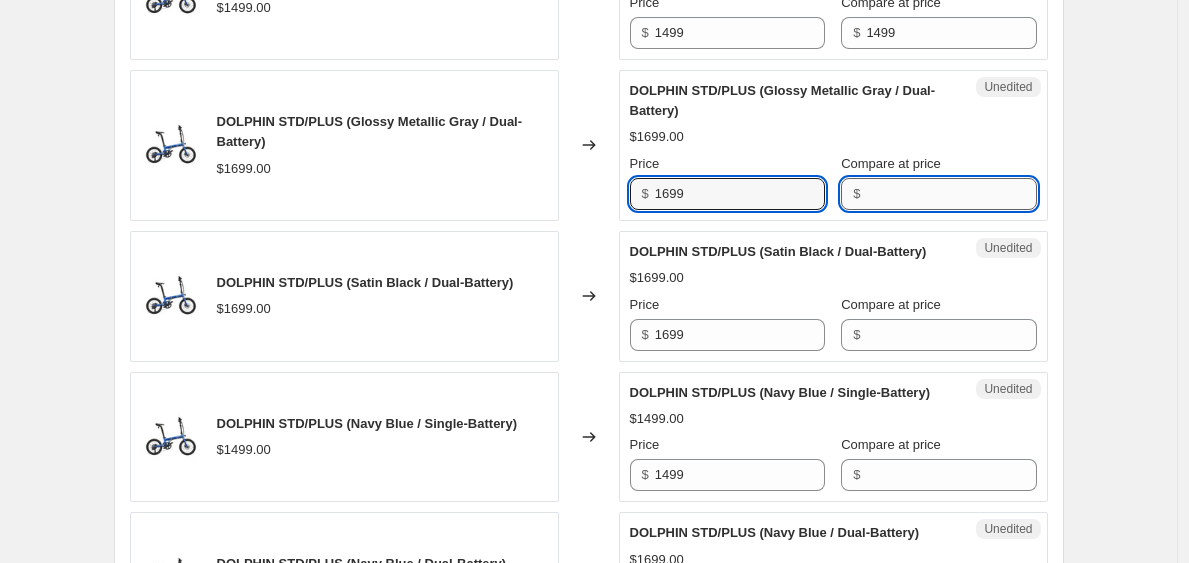 click on "Compare at price" at bounding box center [951, 194] 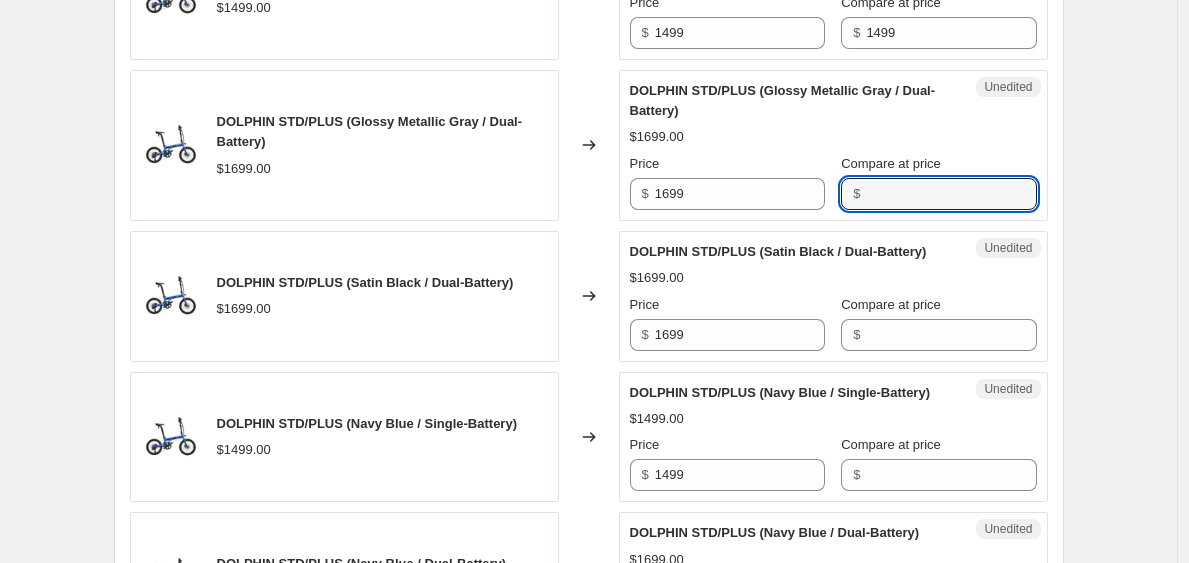 paste on "1699" 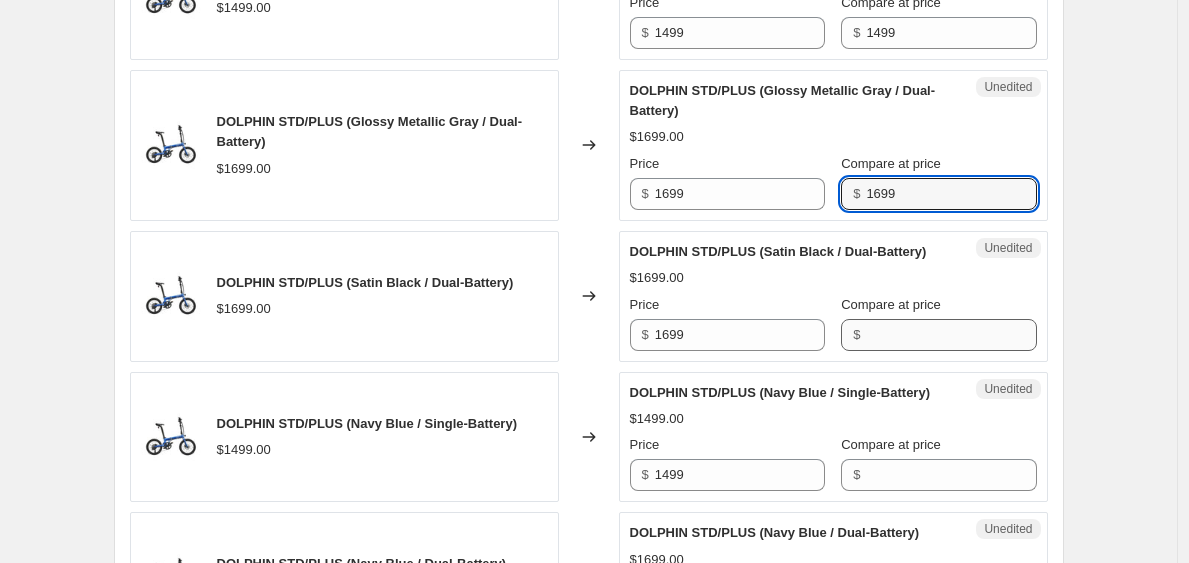 type on "1699" 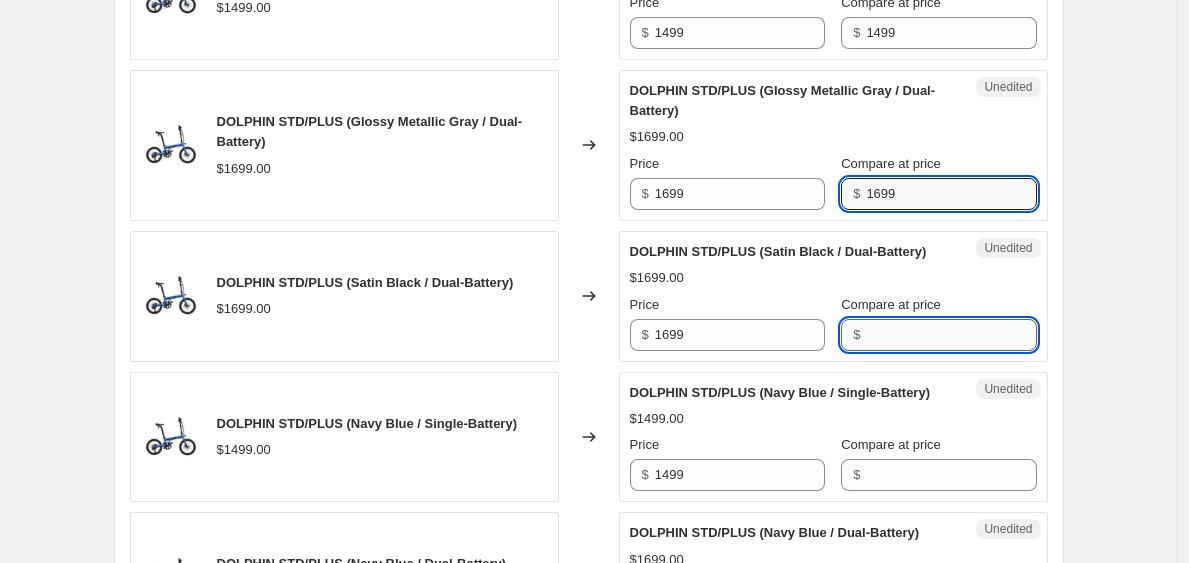 drag, startPoint x: 894, startPoint y: 366, endPoint x: 875, endPoint y: 366, distance: 19 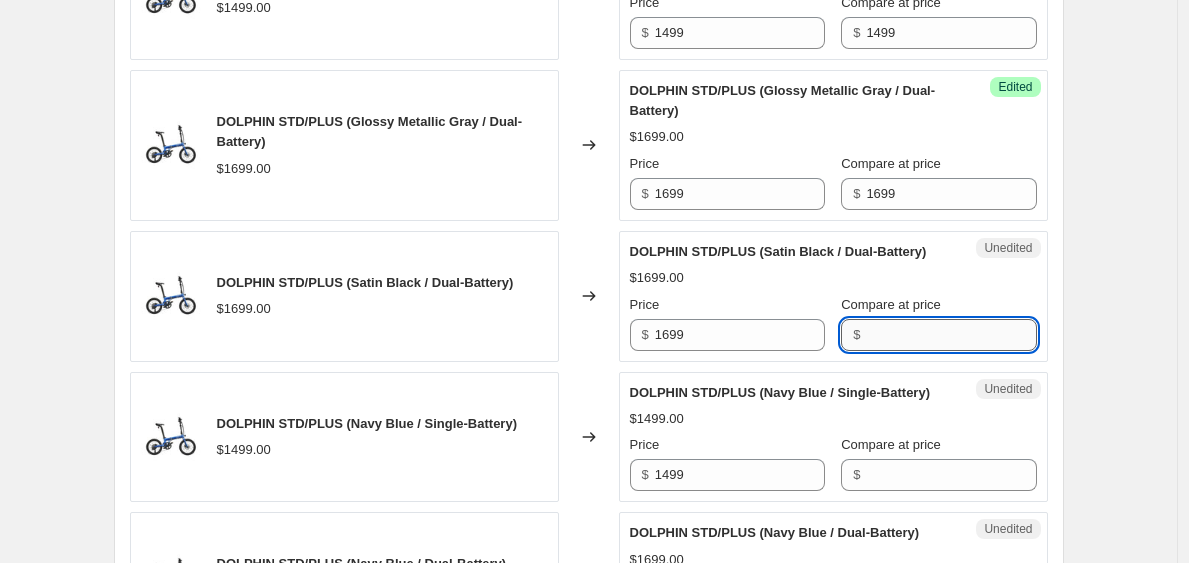 paste on "1699" 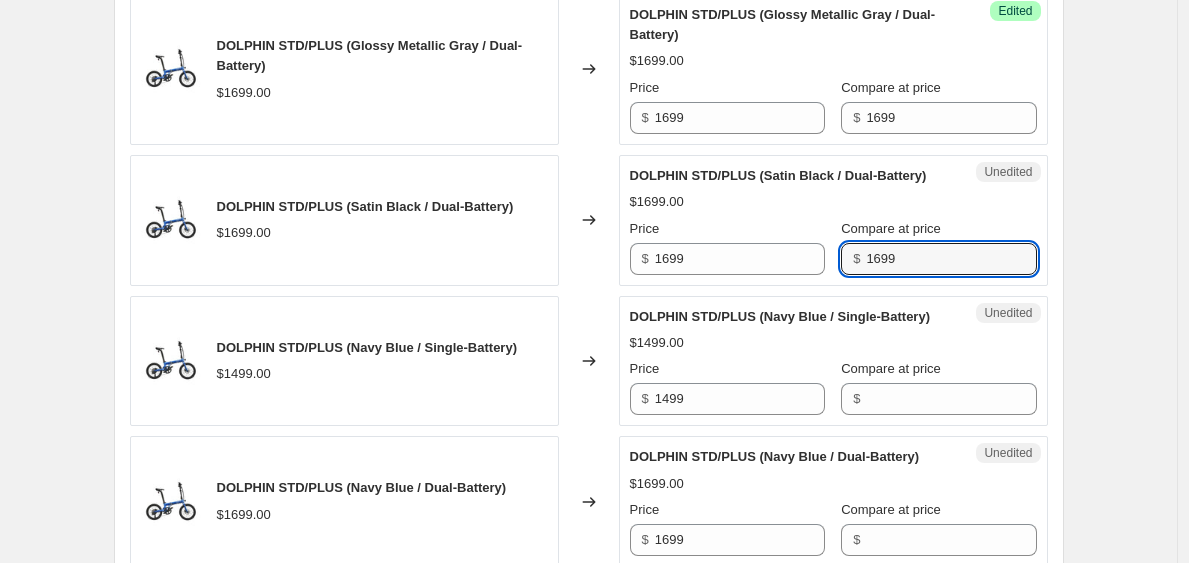 scroll, scrollTop: 1335, scrollLeft: 0, axis: vertical 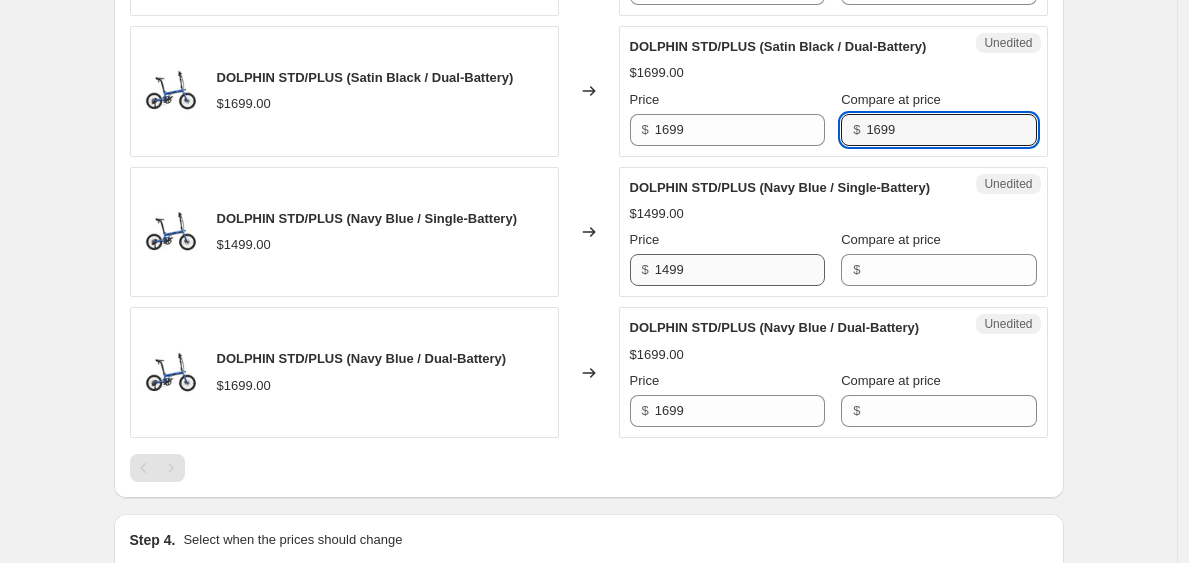 type on "1699" 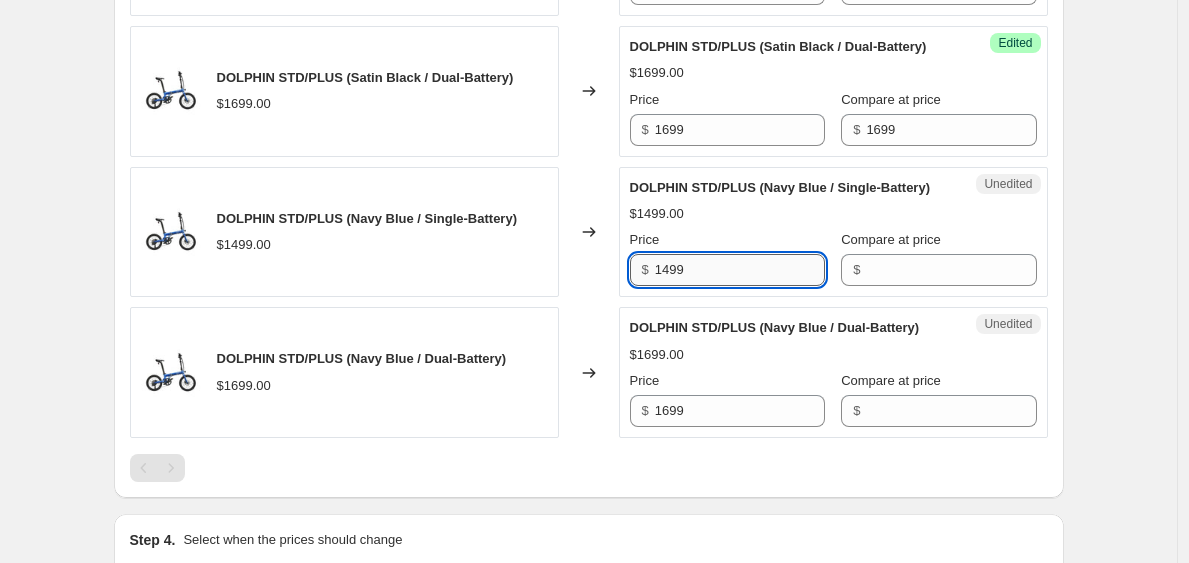 click on "1499" at bounding box center [740, 270] 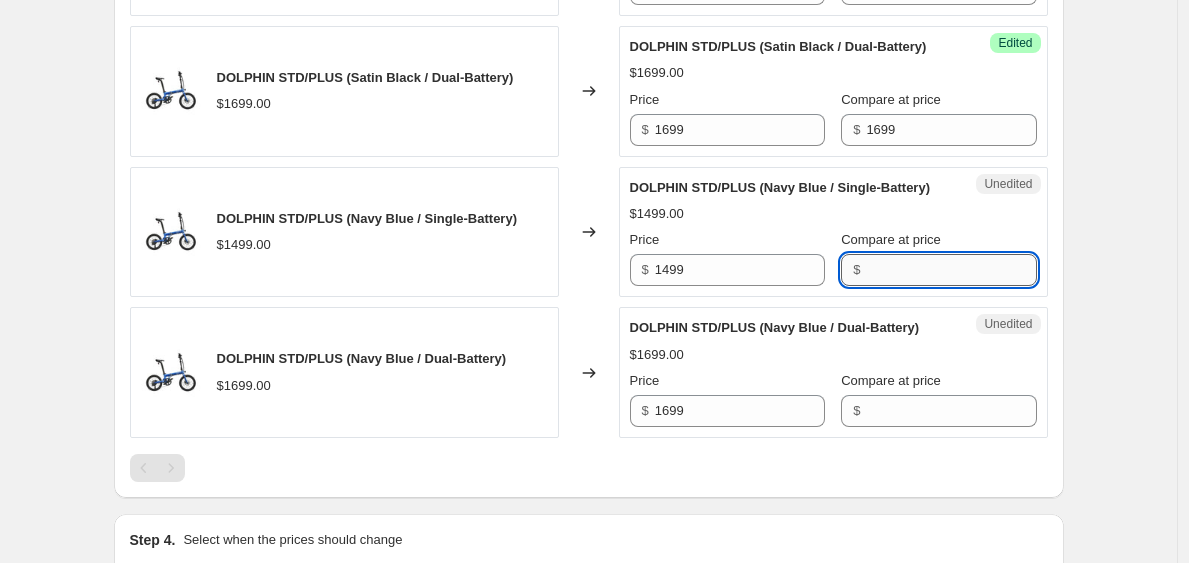 click on "Compare at price" at bounding box center (951, 270) 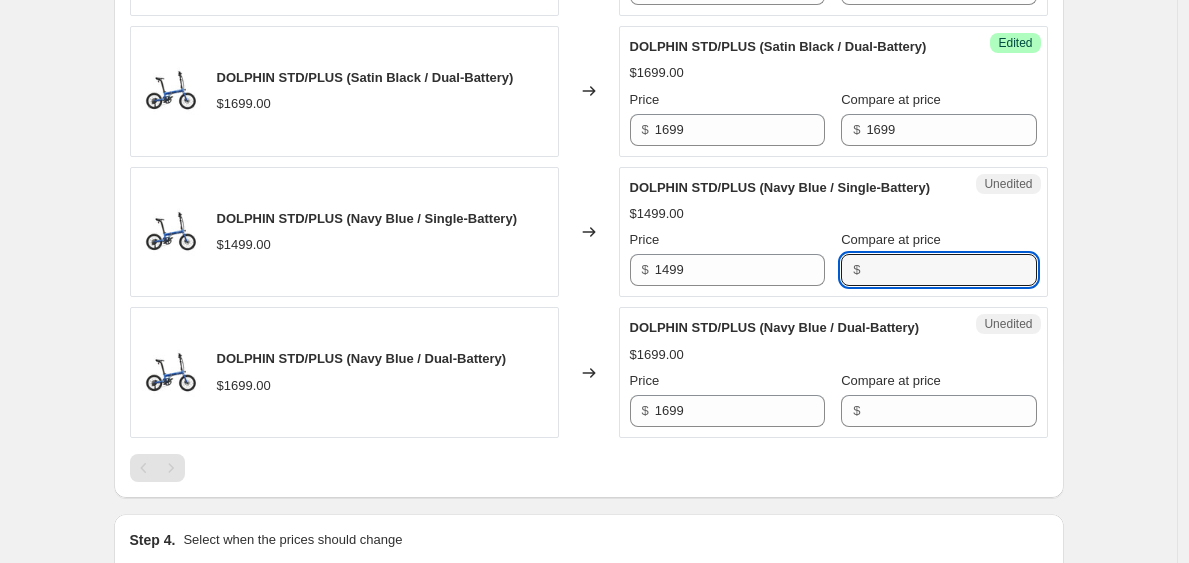 paste on "1699" 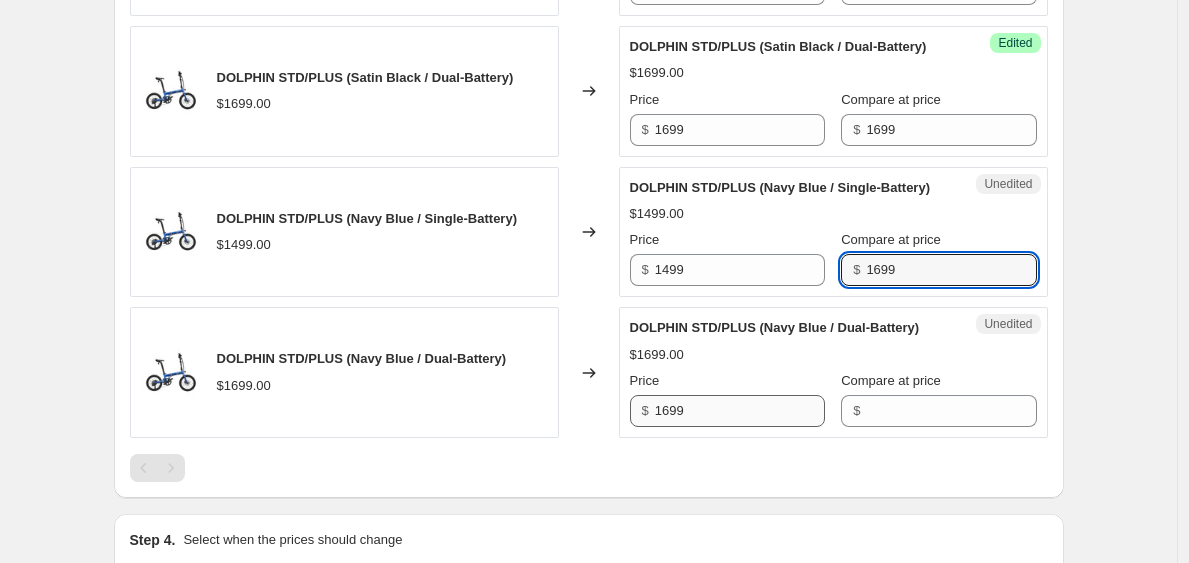 type on "1699" 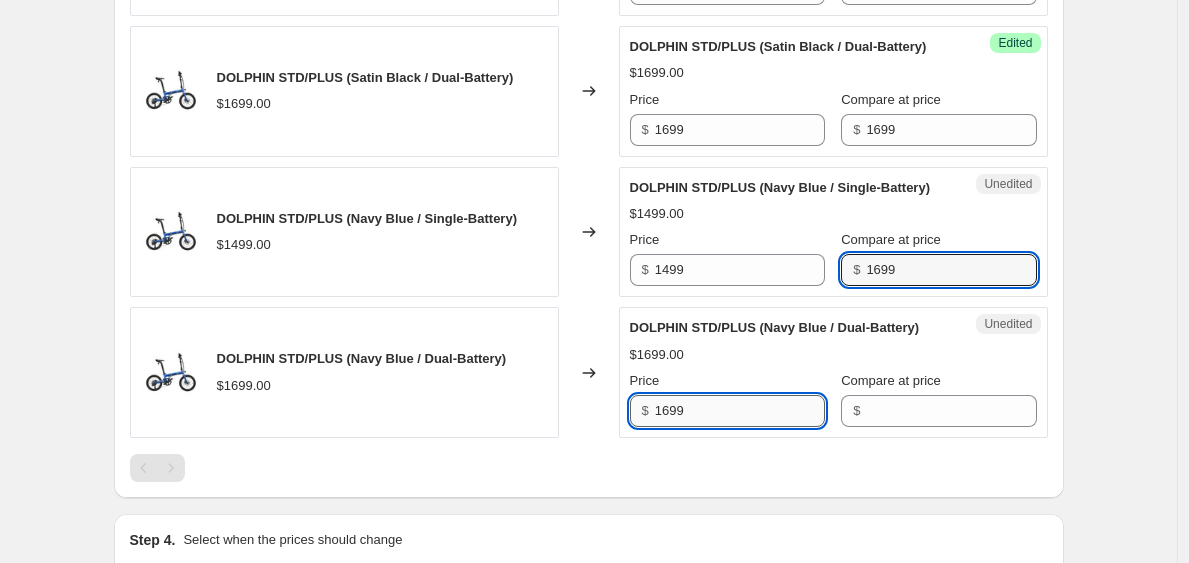 click on "1699" at bounding box center (740, 411) 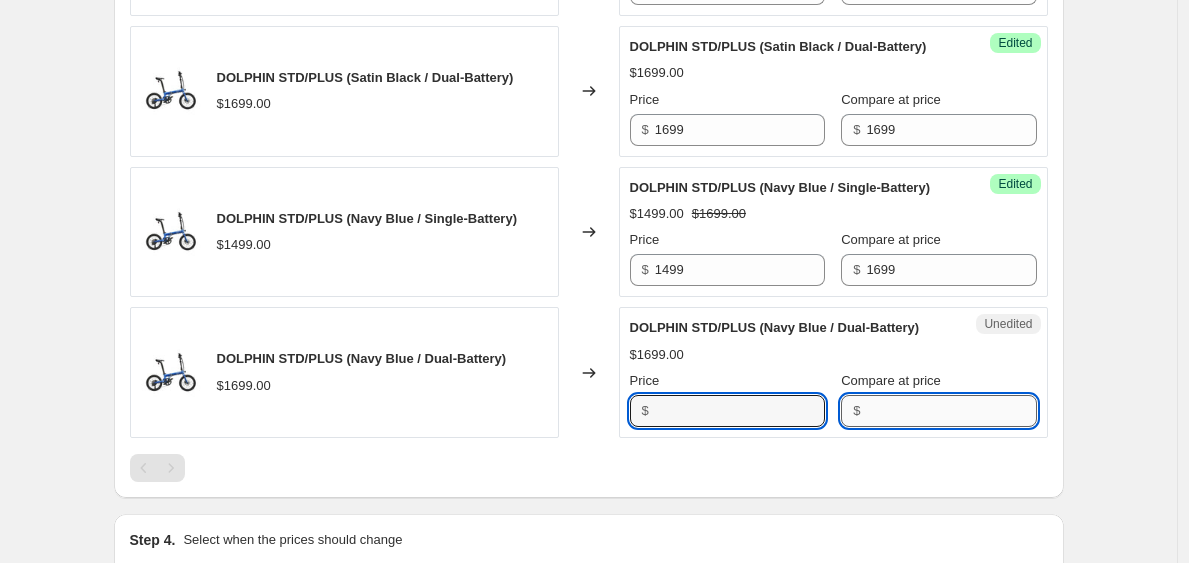 type on "1699" 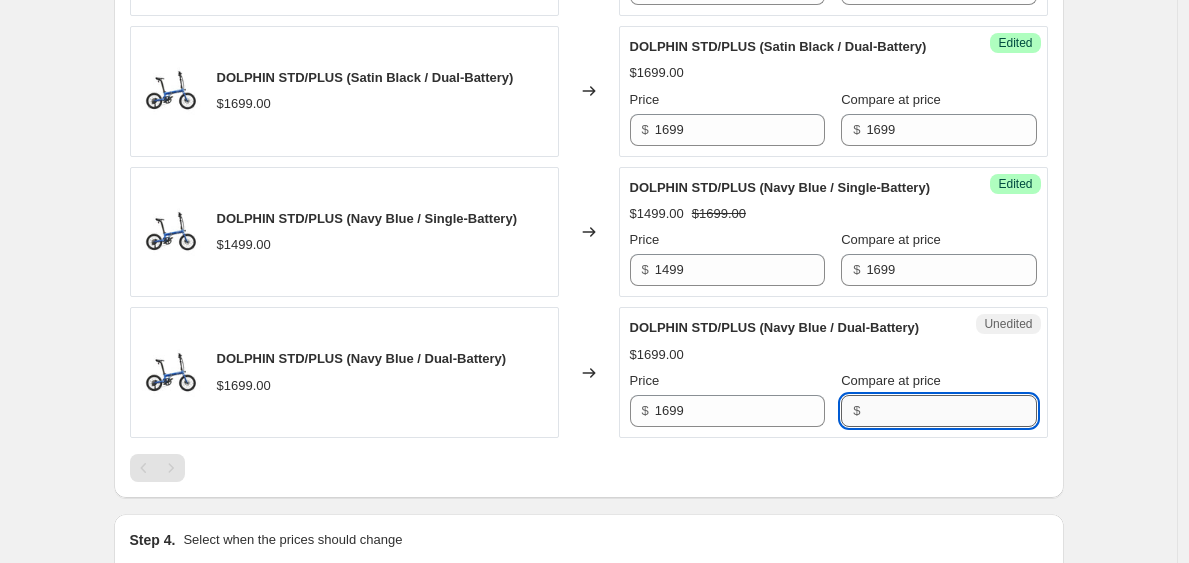 click on "Compare at price" at bounding box center [951, 411] 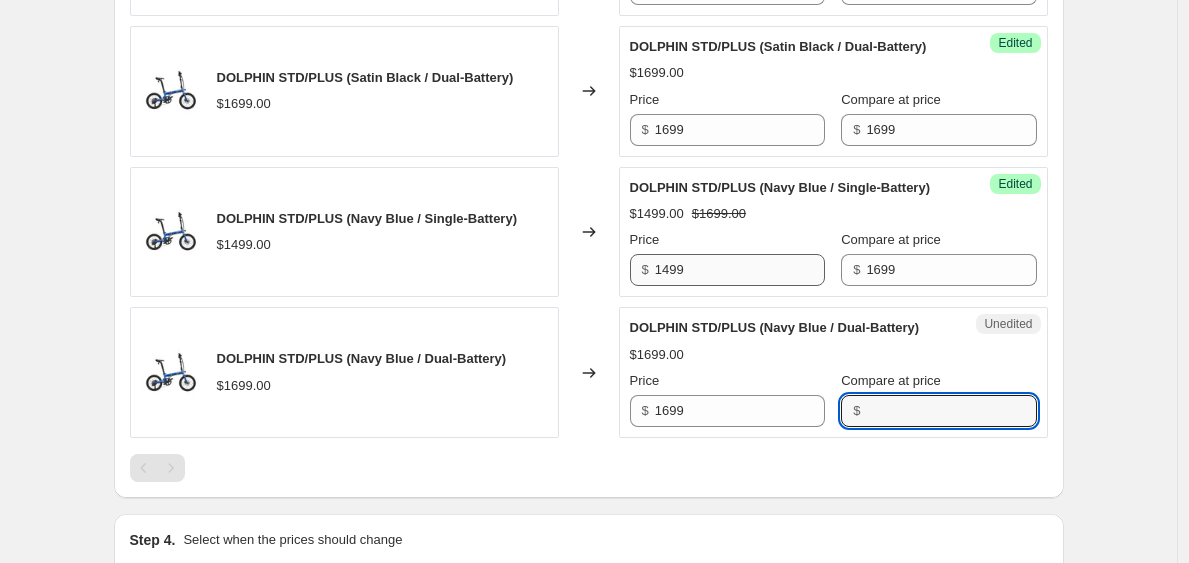 paste on "1699" 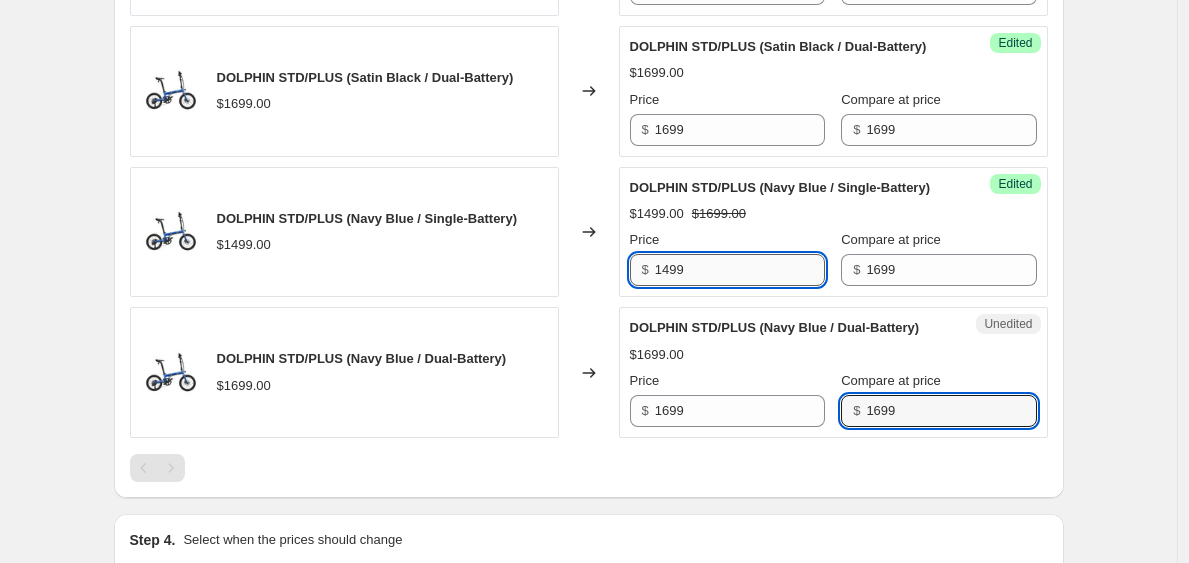click on "1499" at bounding box center [740, 270] 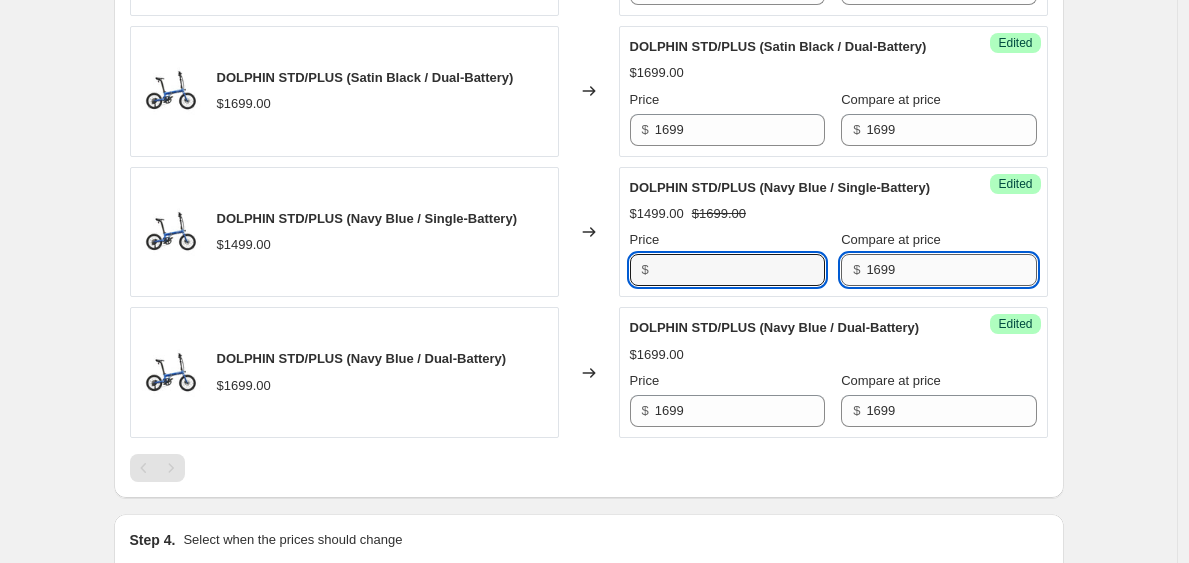 type on "1499" 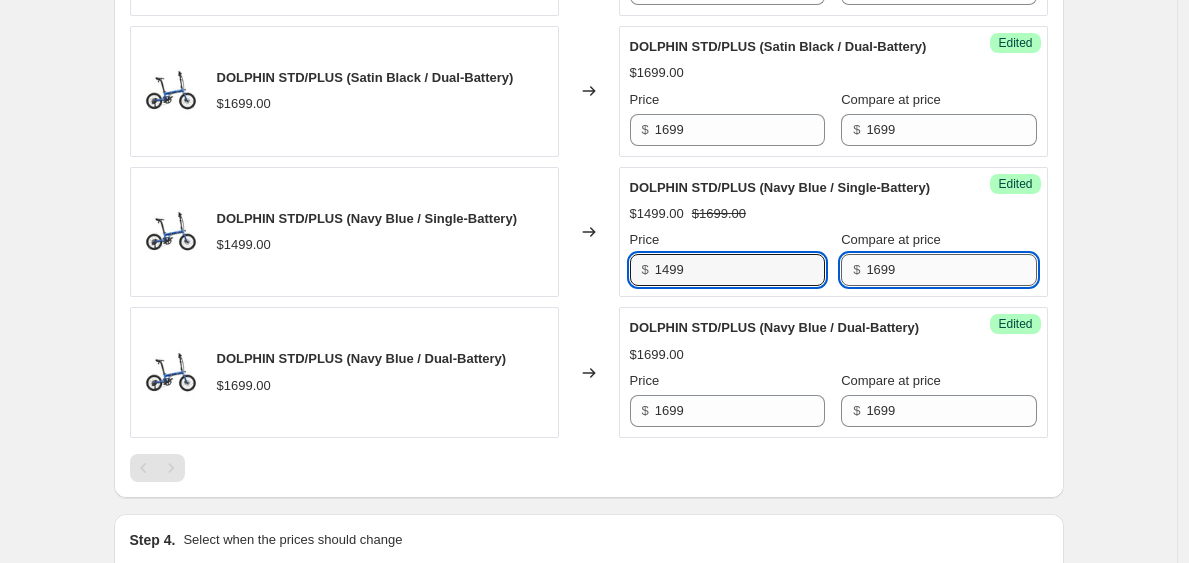 click on "1699" at bounding box center [951, 270] 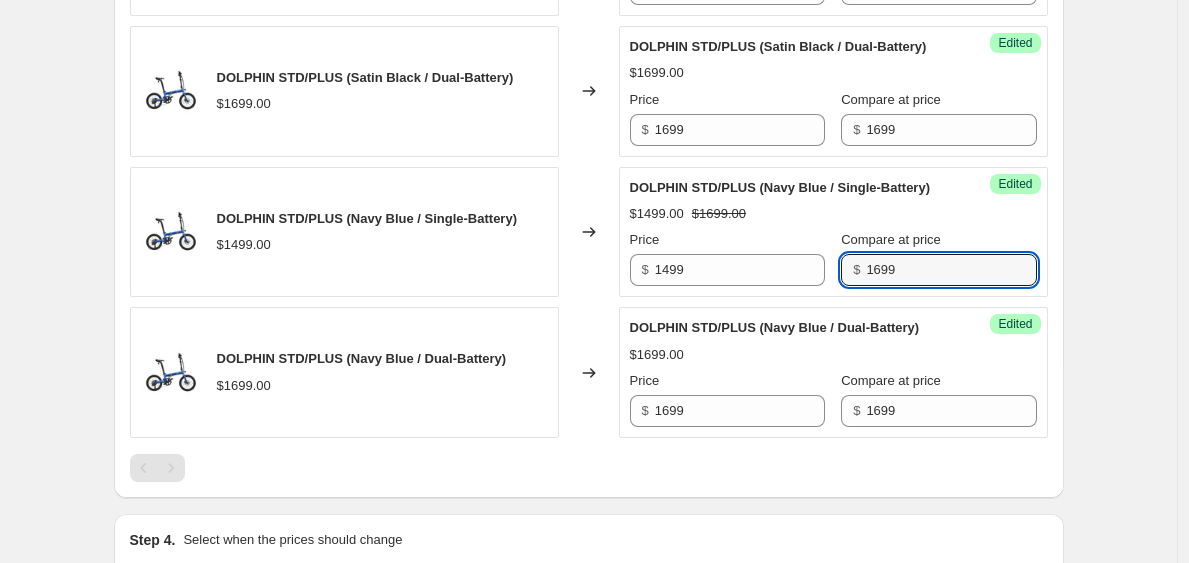 paste on "4" 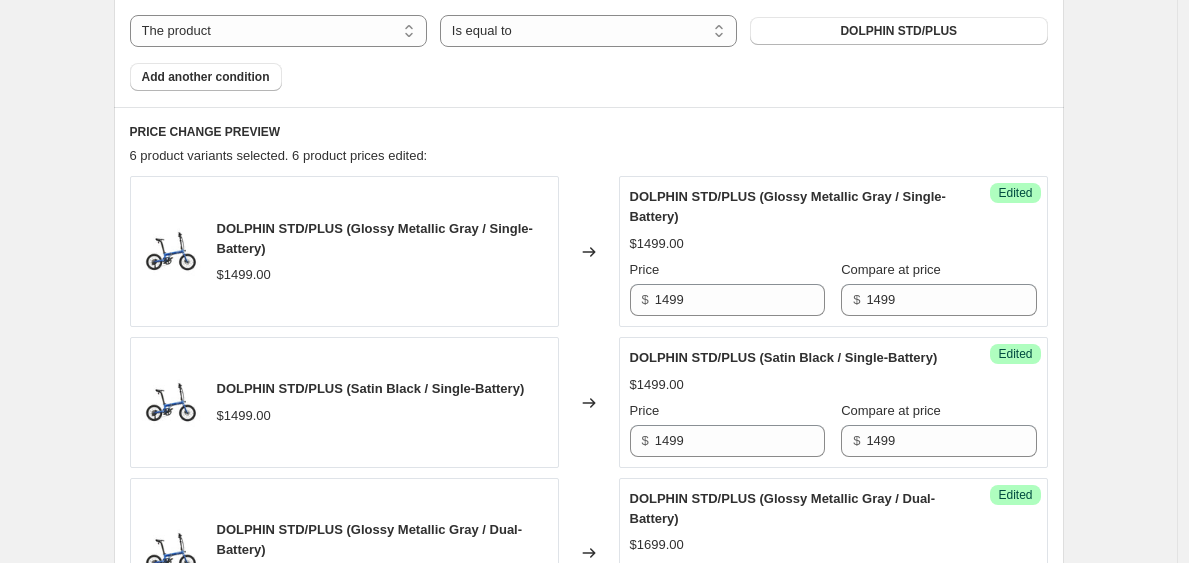 scroll, scrollTop: 722, scrollLeft: 0, axis: vertical 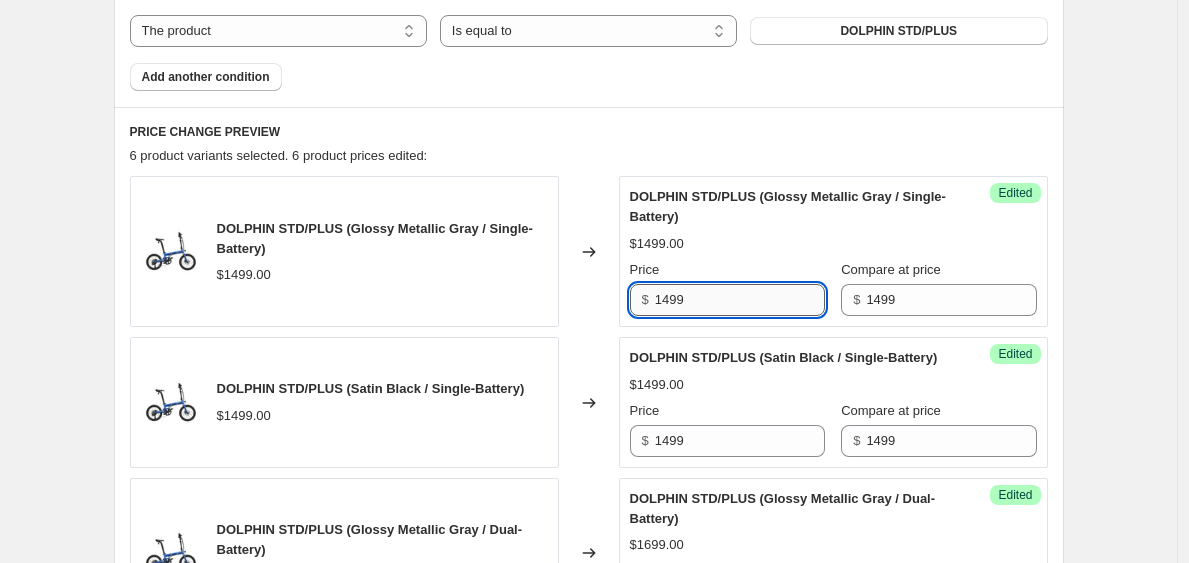 click on "1499" at bounding box center (740, 300) 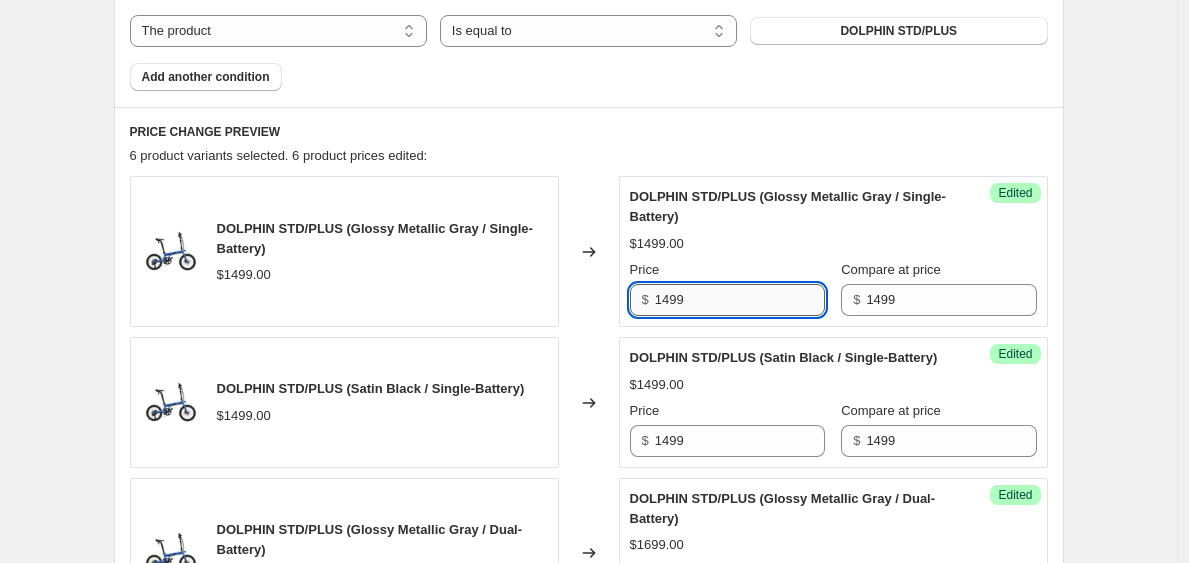 click on "1499" at bounding box center (740, 300) 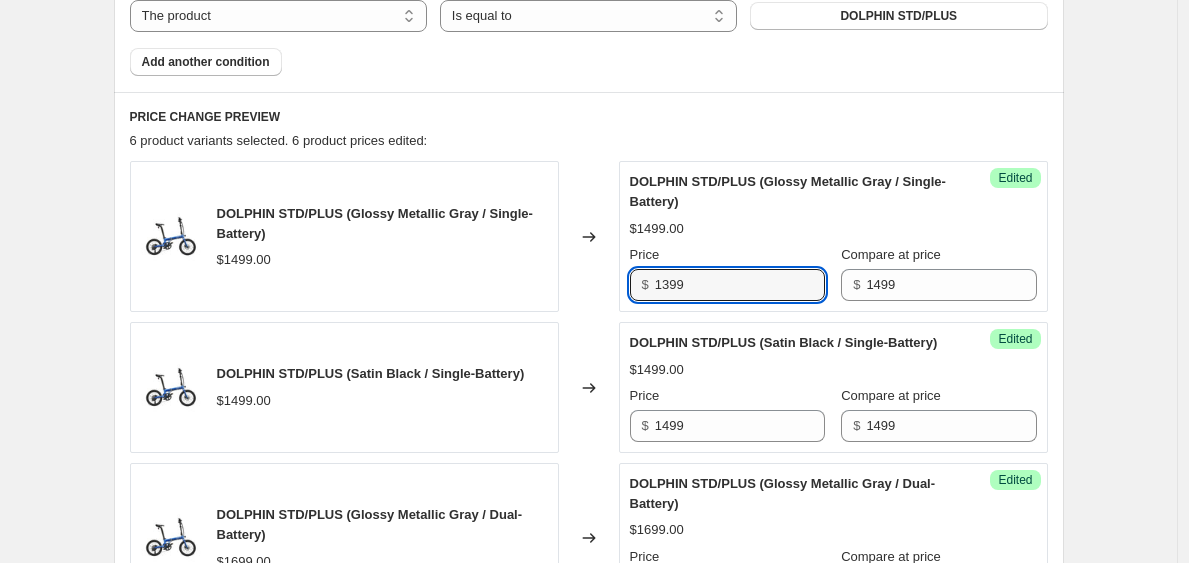 scroll, scrollTop: 740, scrollLeft: 0, axis: vertical 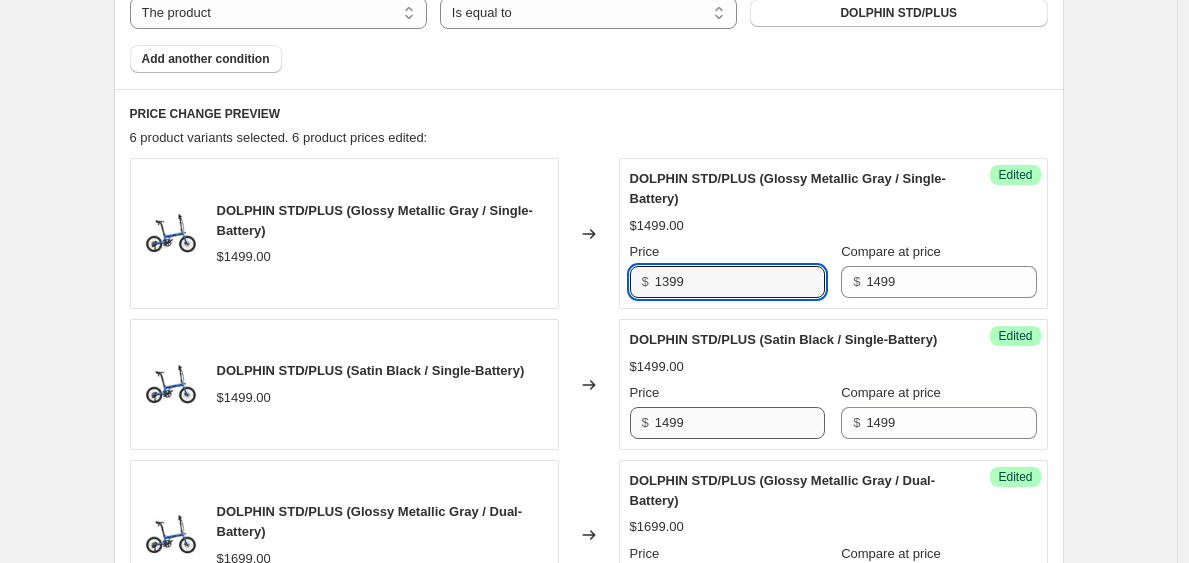 type on "1399" 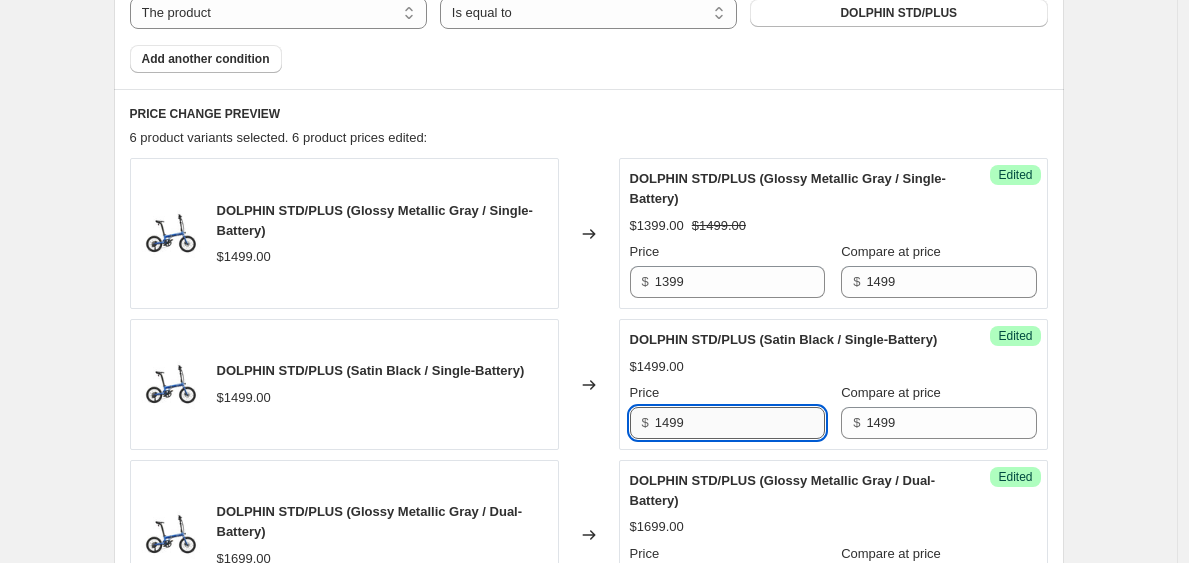 click on "1499" at bounding box center [740, 423] 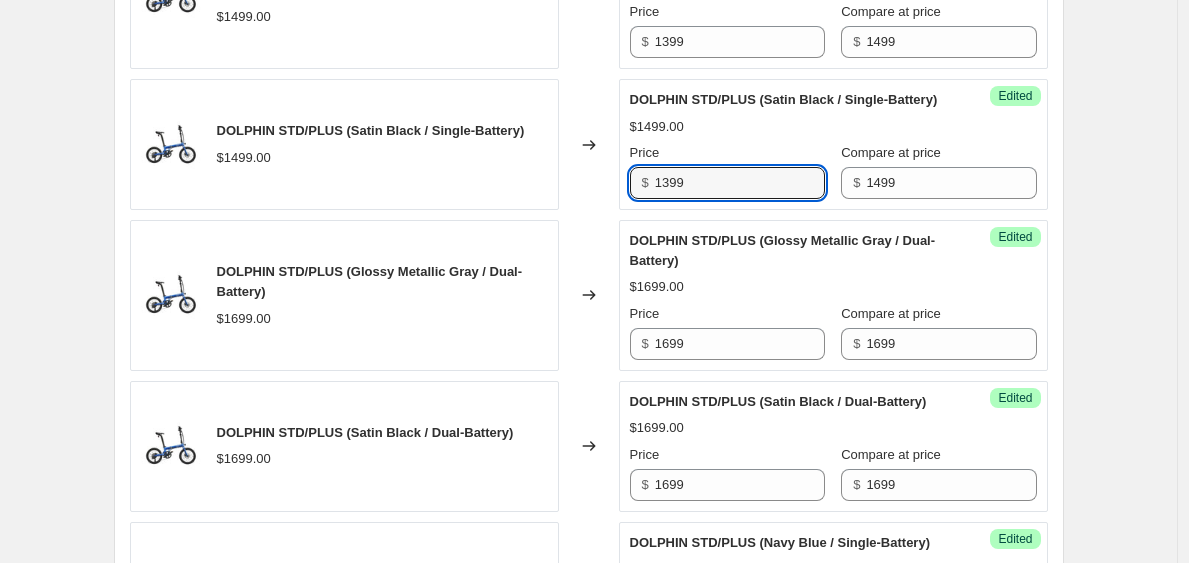 scroll, scrollTop: 983, scrollLeft: 0, axis: vertical 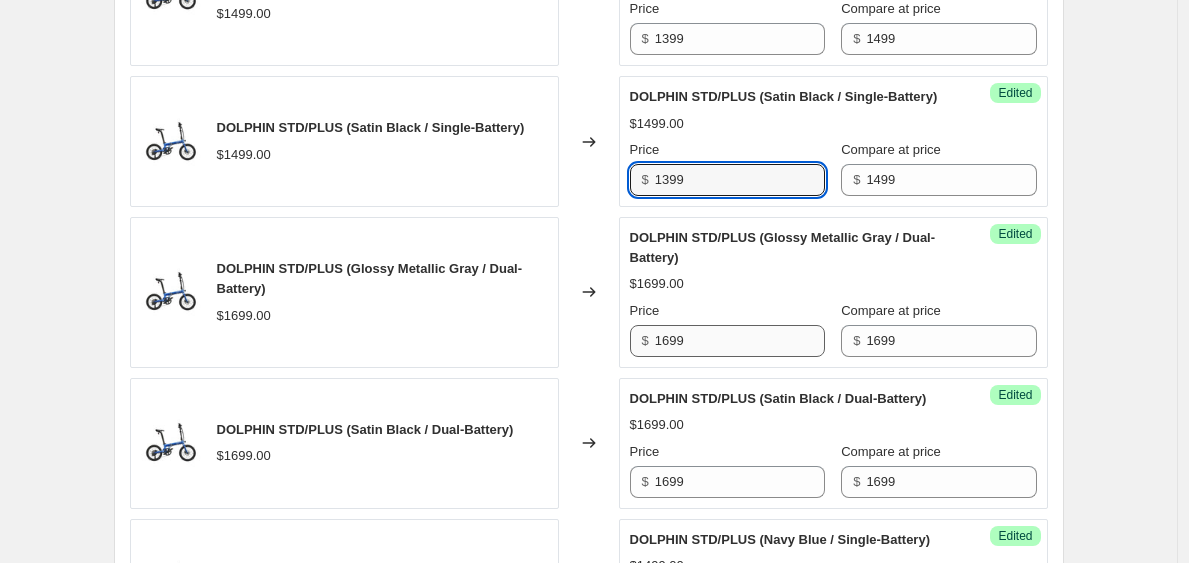type on "1399" 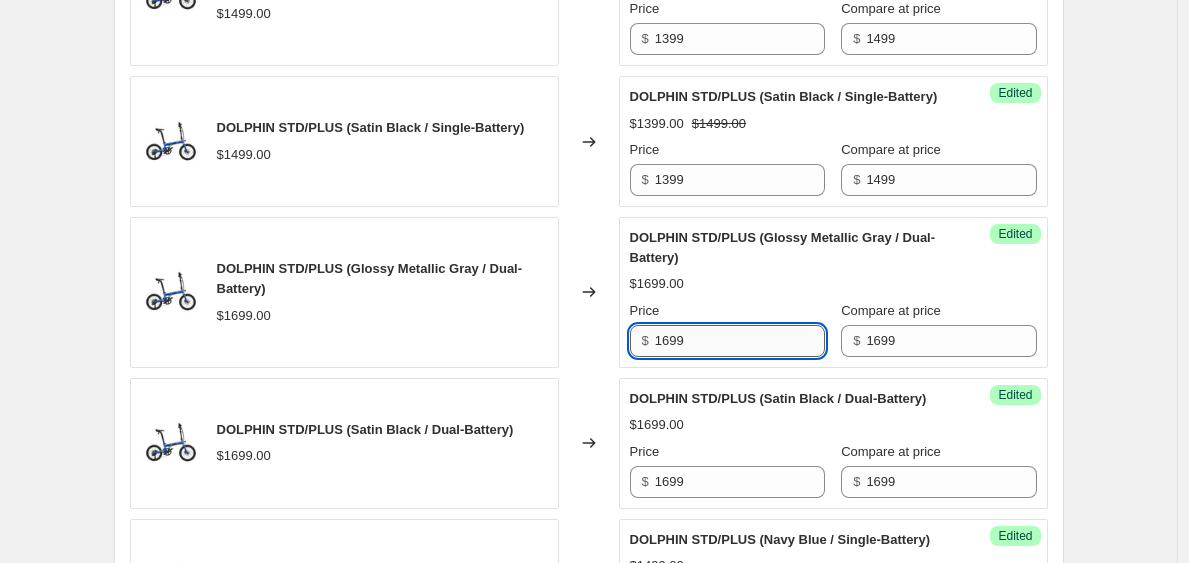 click on "1699" at bounding box center (740, 341) 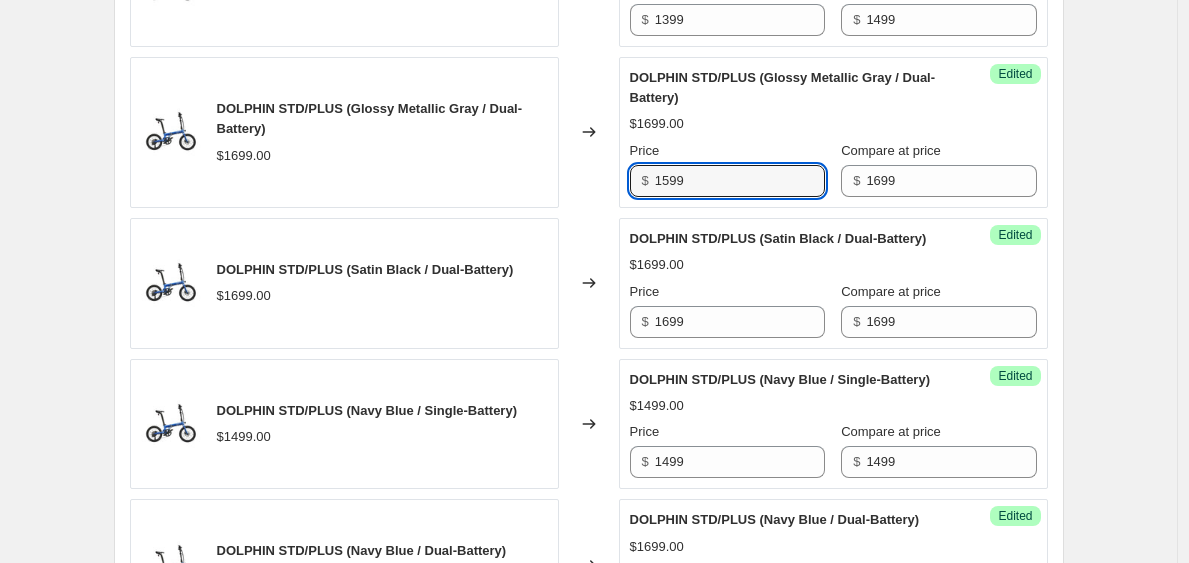 scroll, scrollTop: 1144, scrollLeft: 0, axis: vertical 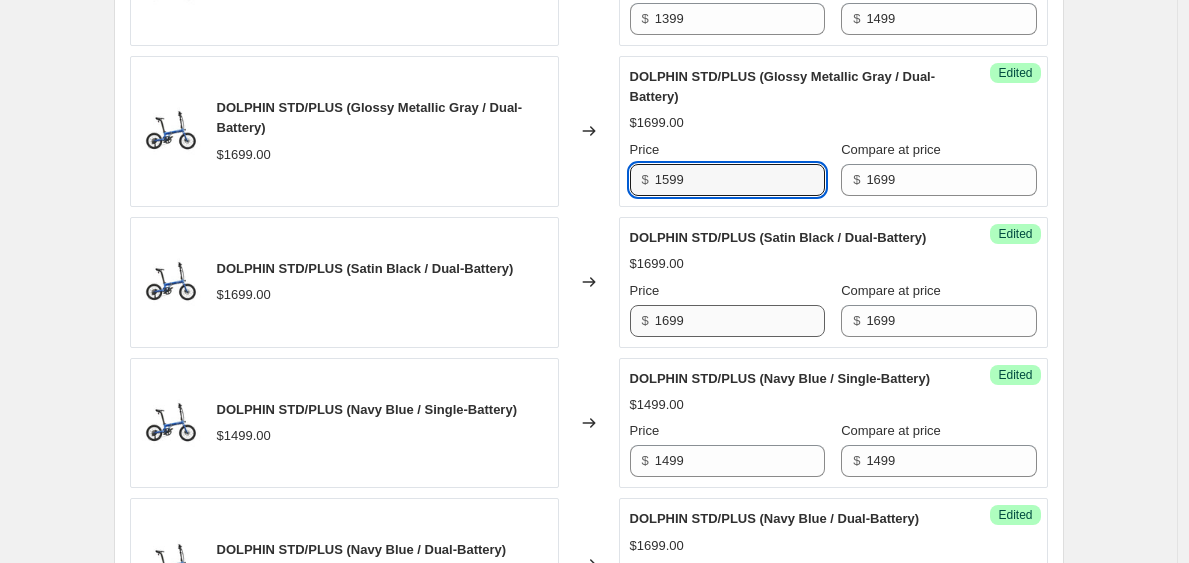 type on "1599" 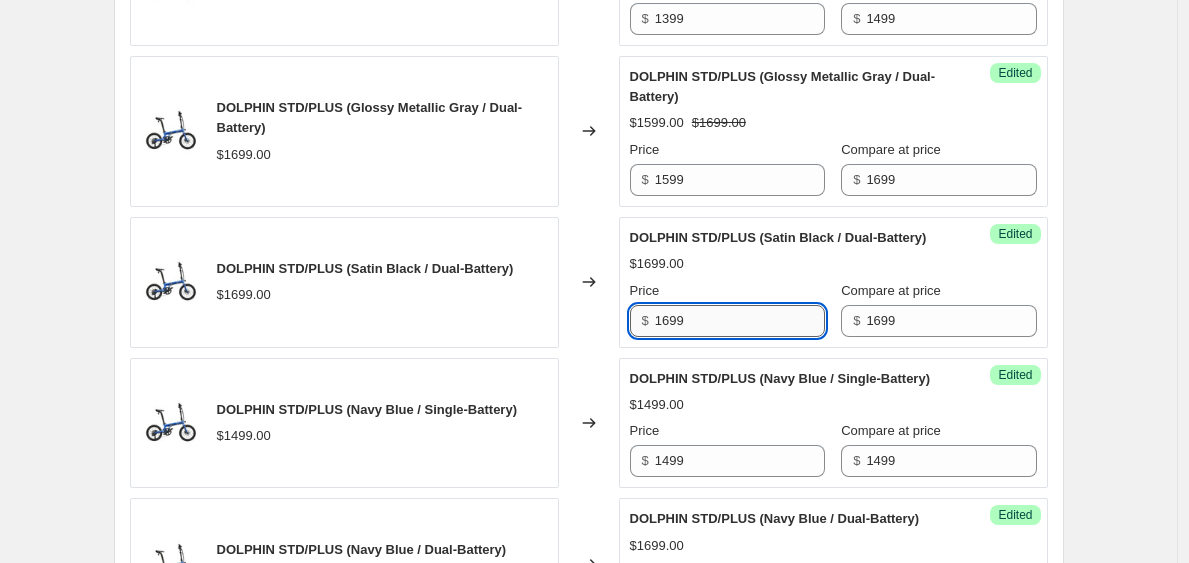 click on "1699" at bounding box center (740, 321) 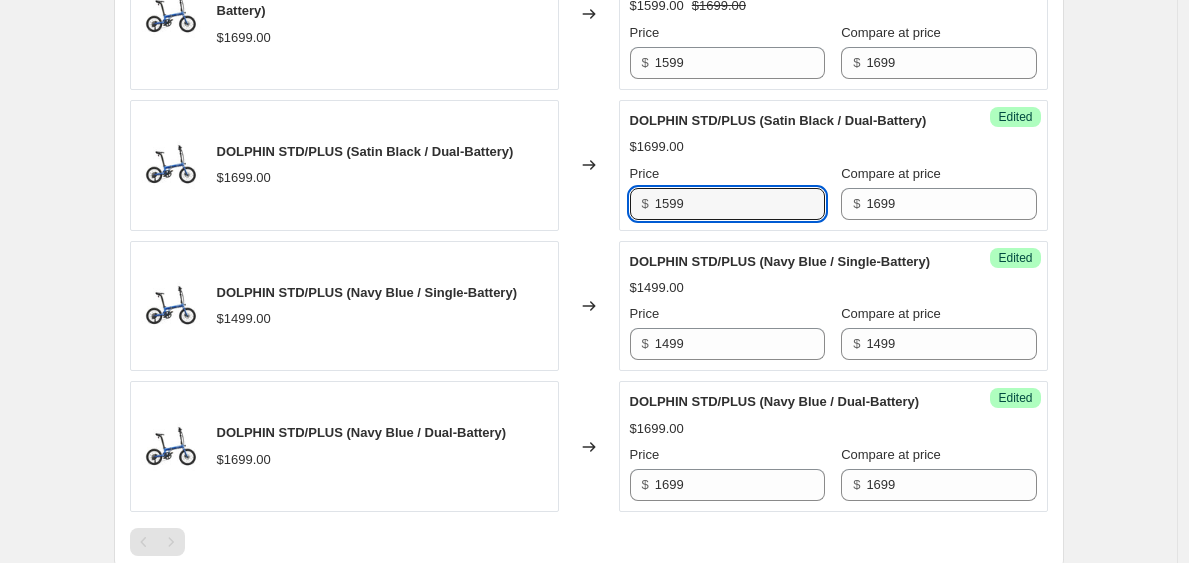 scroll, scrollTop: 1263, scrollLeft: 0, axis: vertical 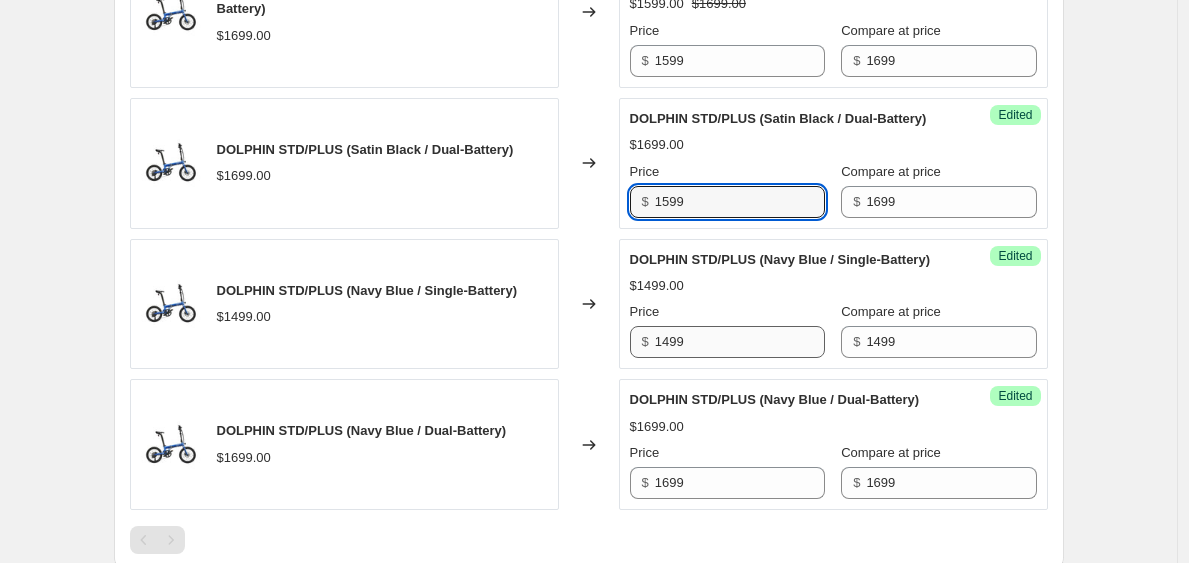 type on "1599" 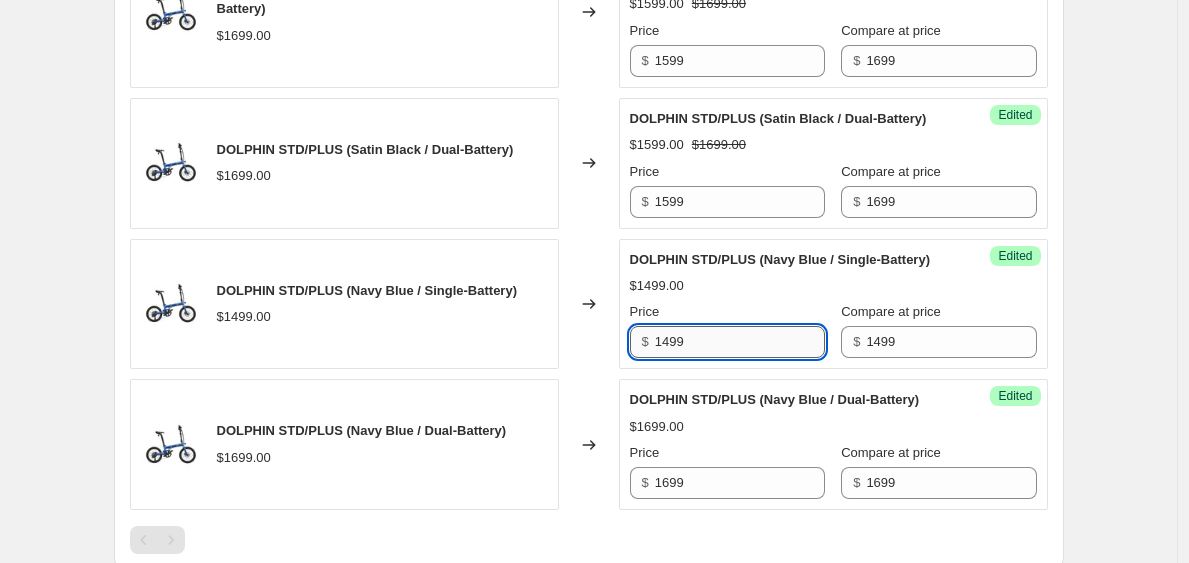 click on "1499" at bounding box center (740, 342) 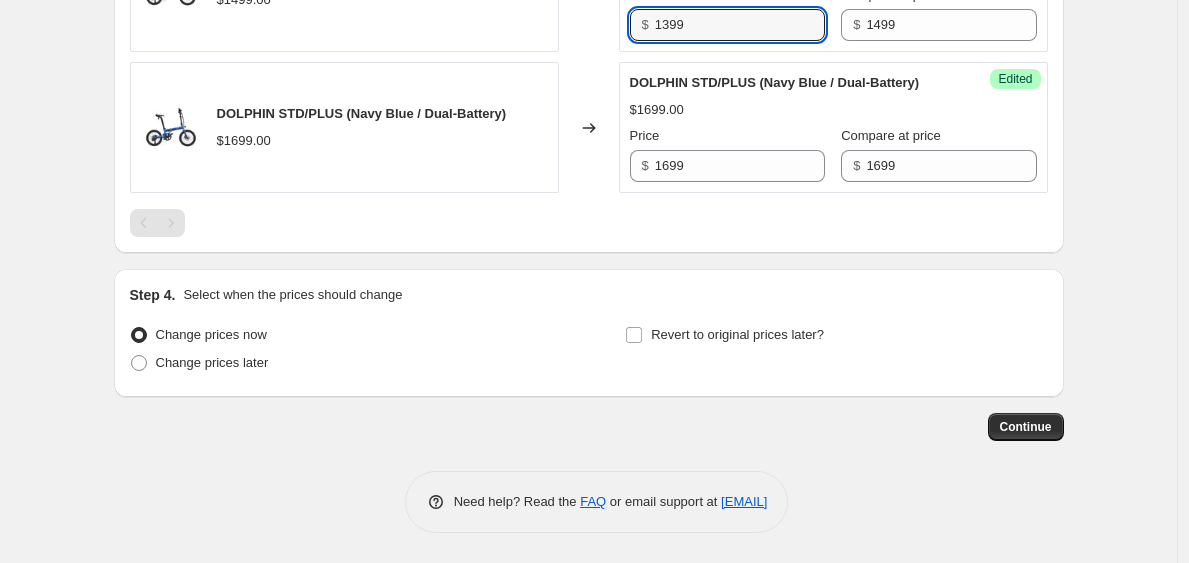 scroll, scrollTop: 1660, scrollLeft: 0, axis: vertical 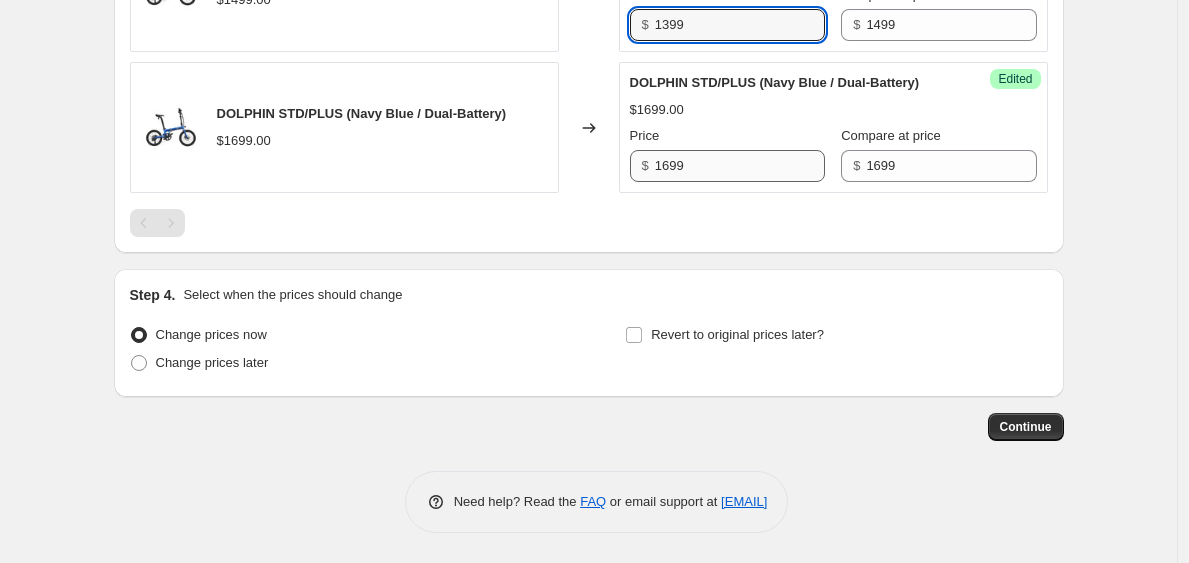 type on "1399" 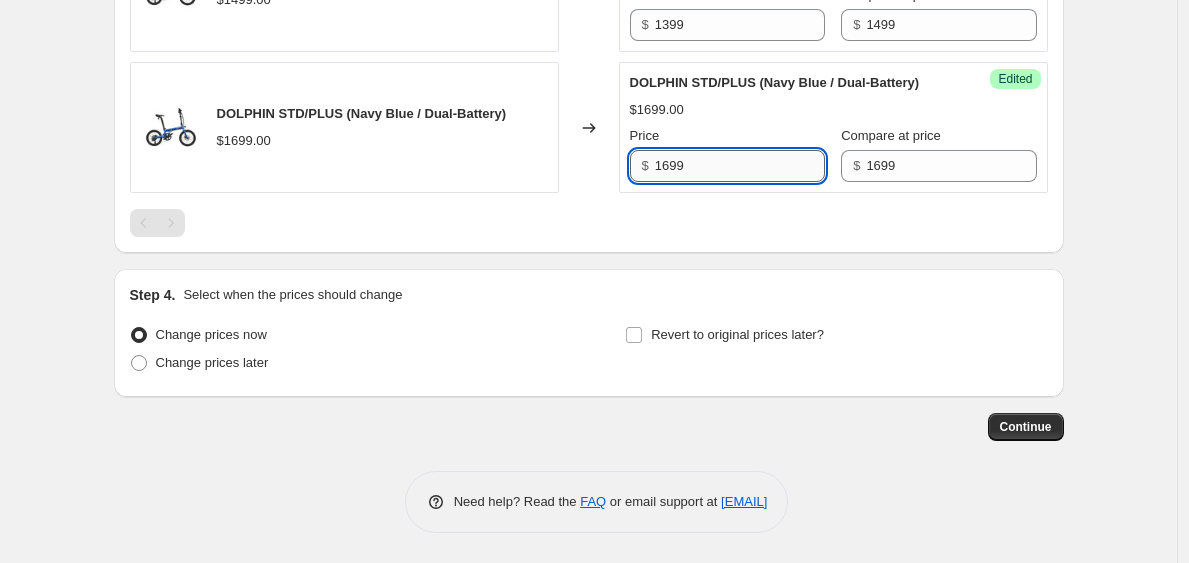 click on "1699" at bounding box center [740, 166] 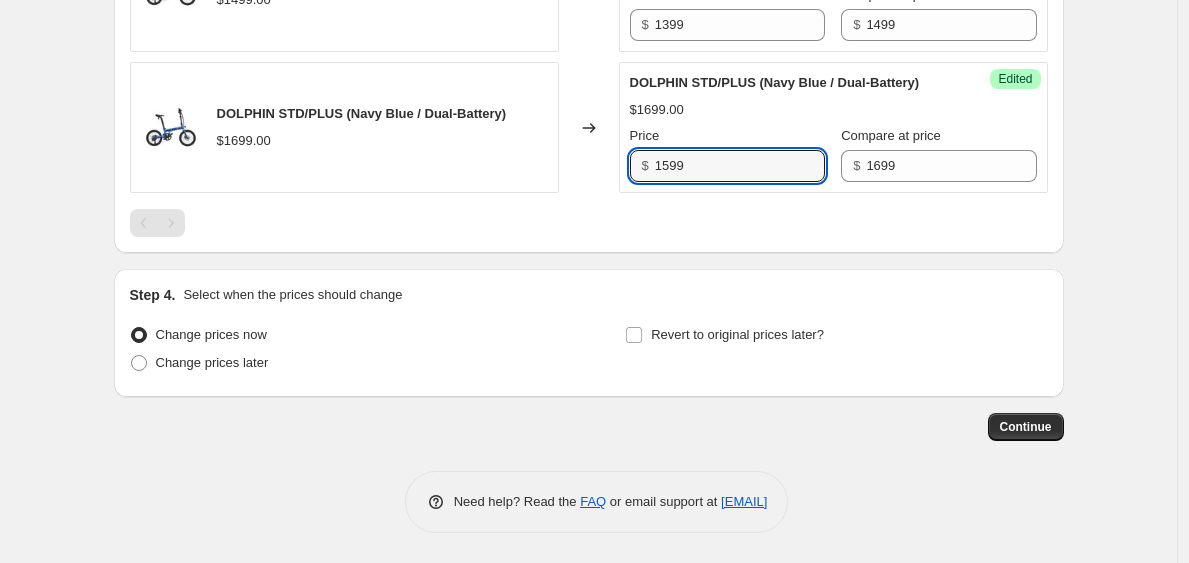 type on "1599" 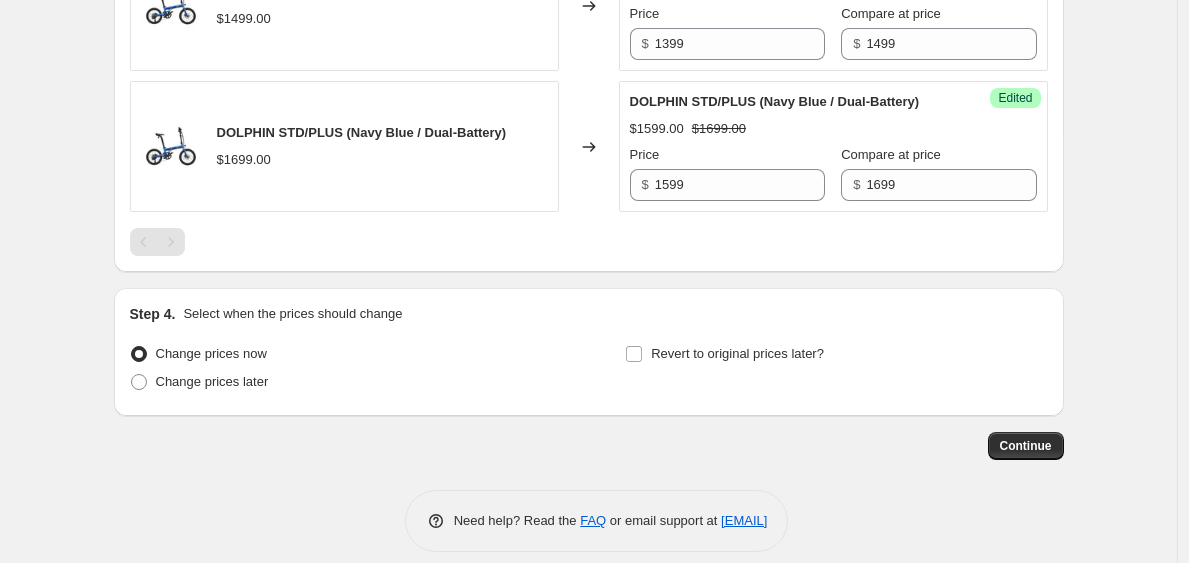 scroll, scrollTop: 1660, scrollLeft: 0, axis: vertical 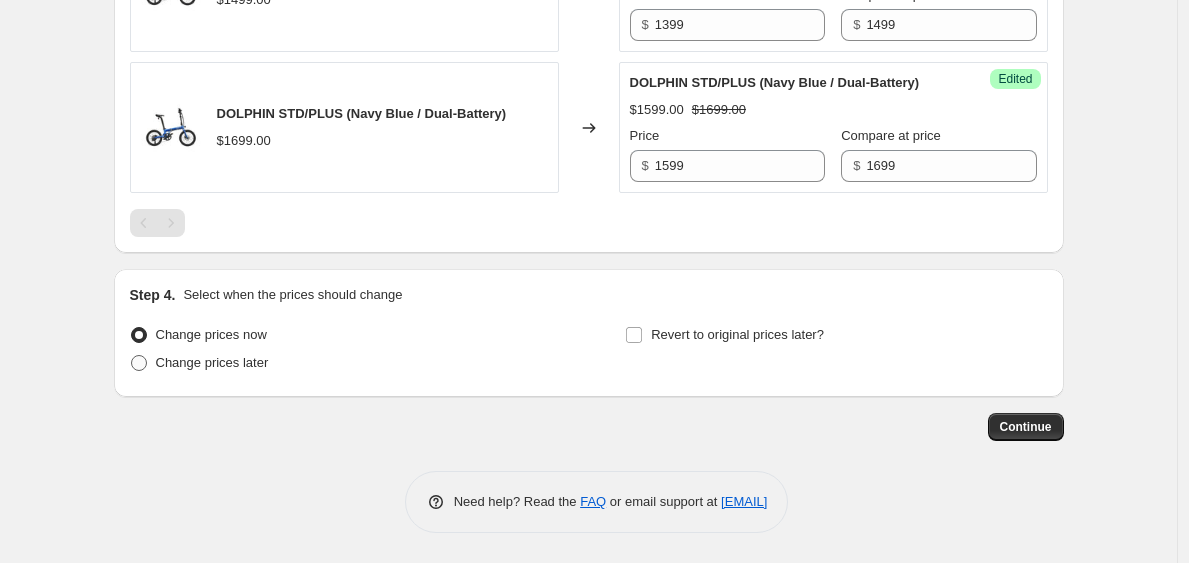 click on "Change prices later" at bounding box center [212, 362] 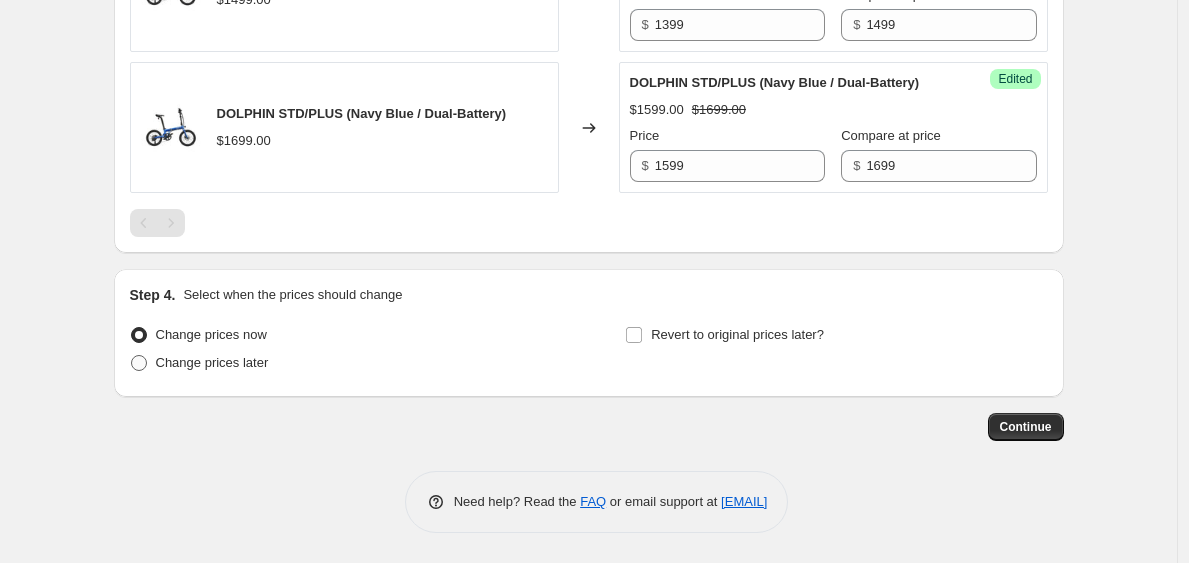 radio on "true" 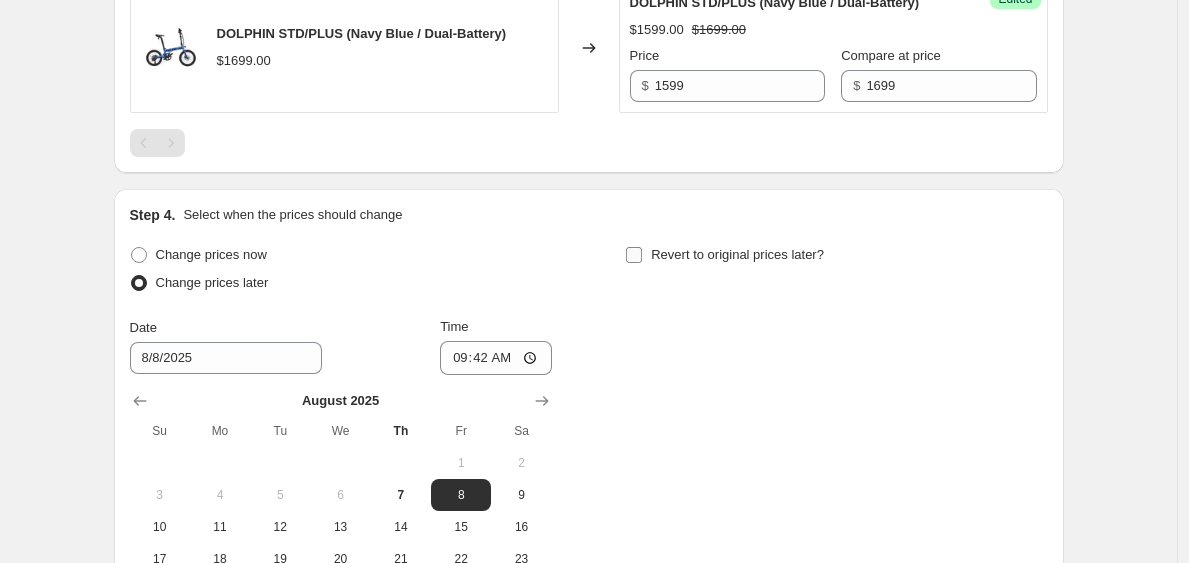 click on "Revert to original prices later?" at bounding box center [634, 255] 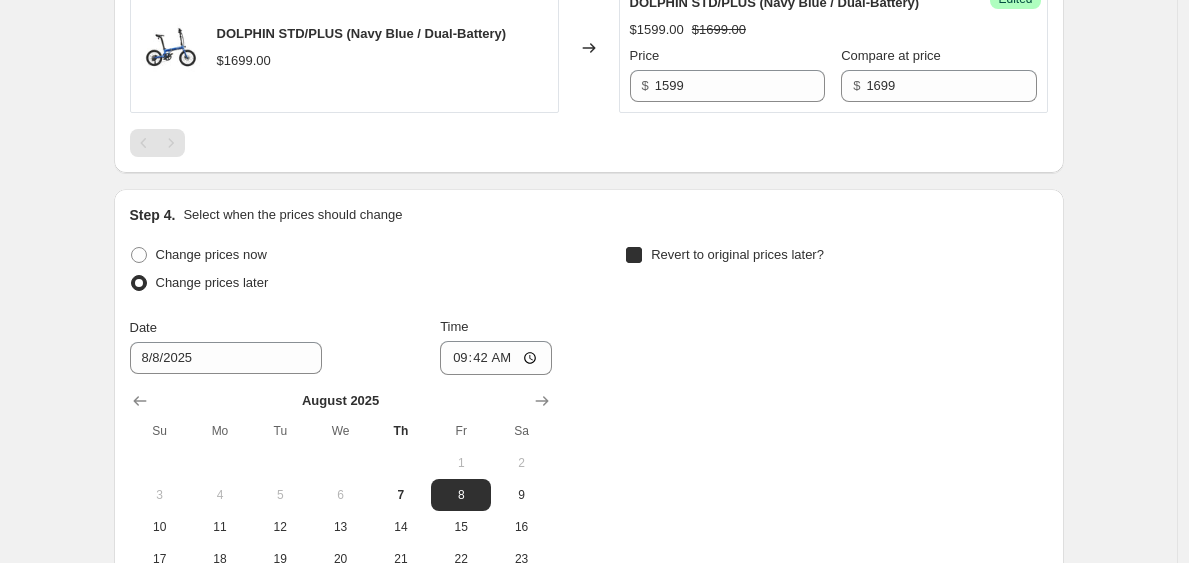 checkbox on "true" 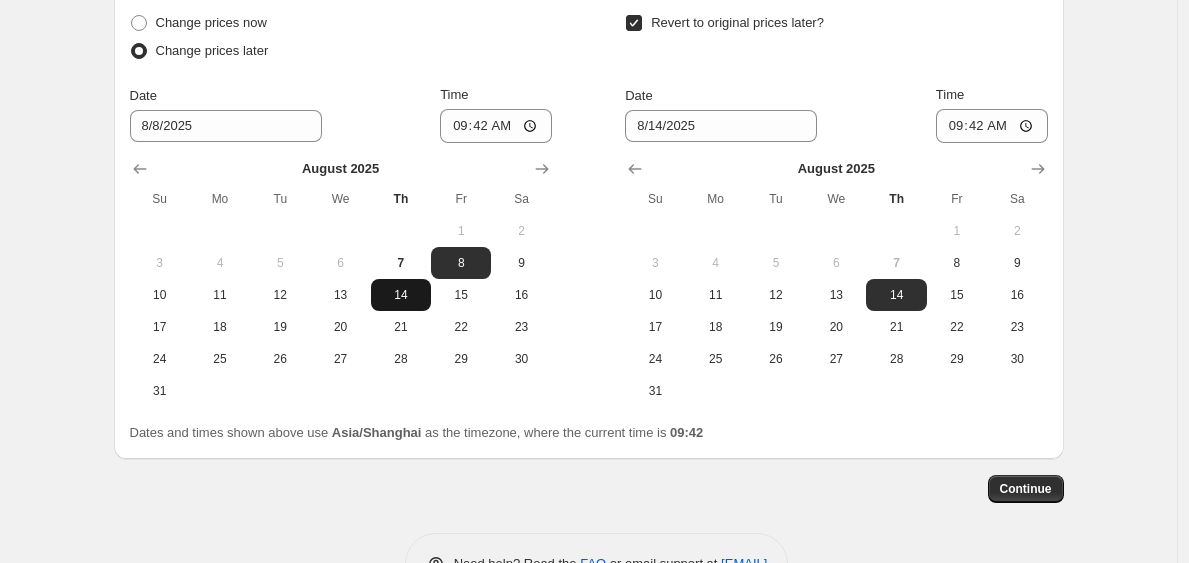 scroll, scrollTop: 1986, scrollLeft: 0, axis: vertical 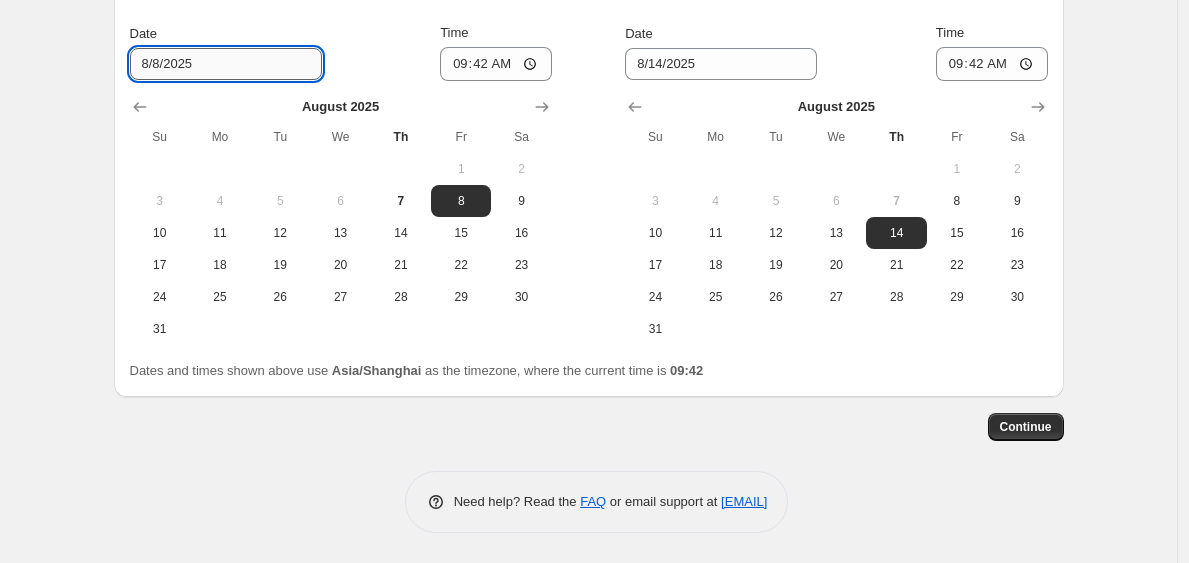 click on "8/8/2025" at bounding box center (226, 64) 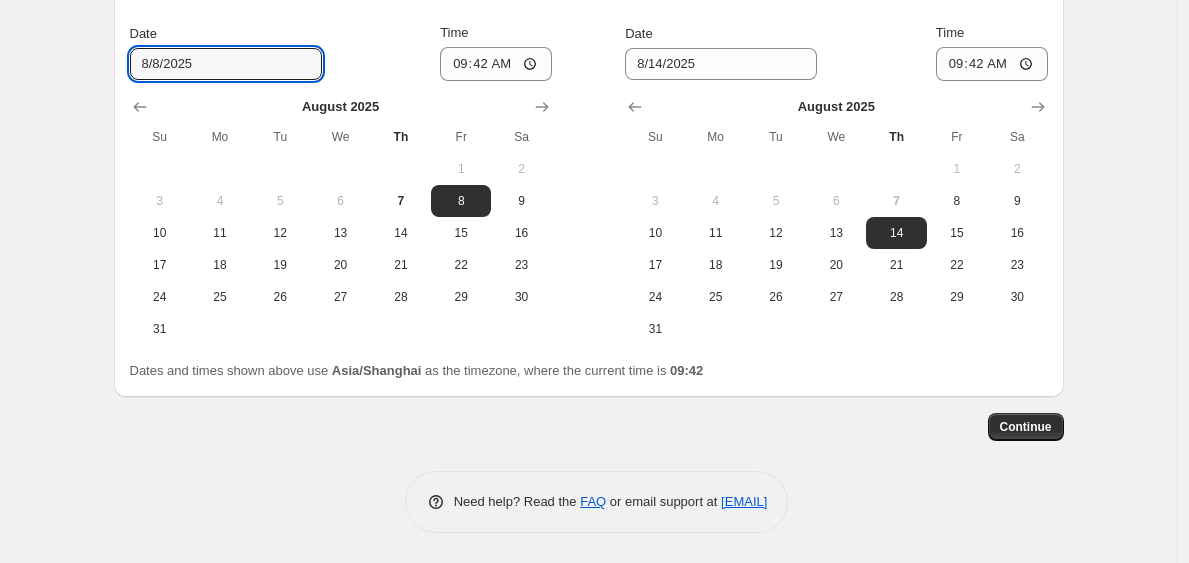 scroll, scrollTop: 1962, scrollLeft: 0, axis: vertical 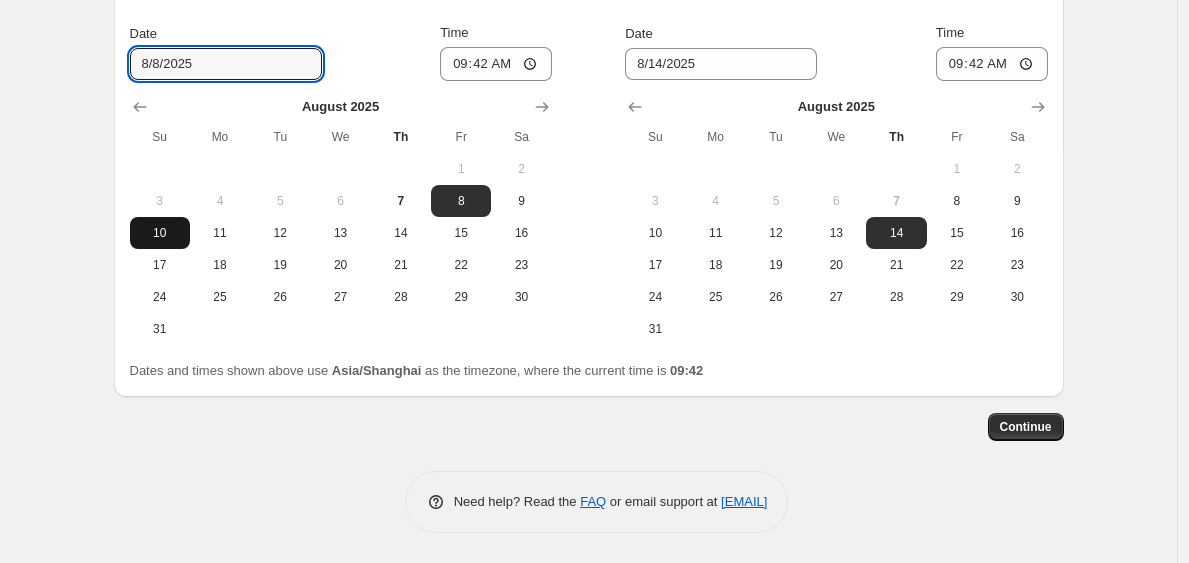 click on "10" at bounding box center [160, 233] 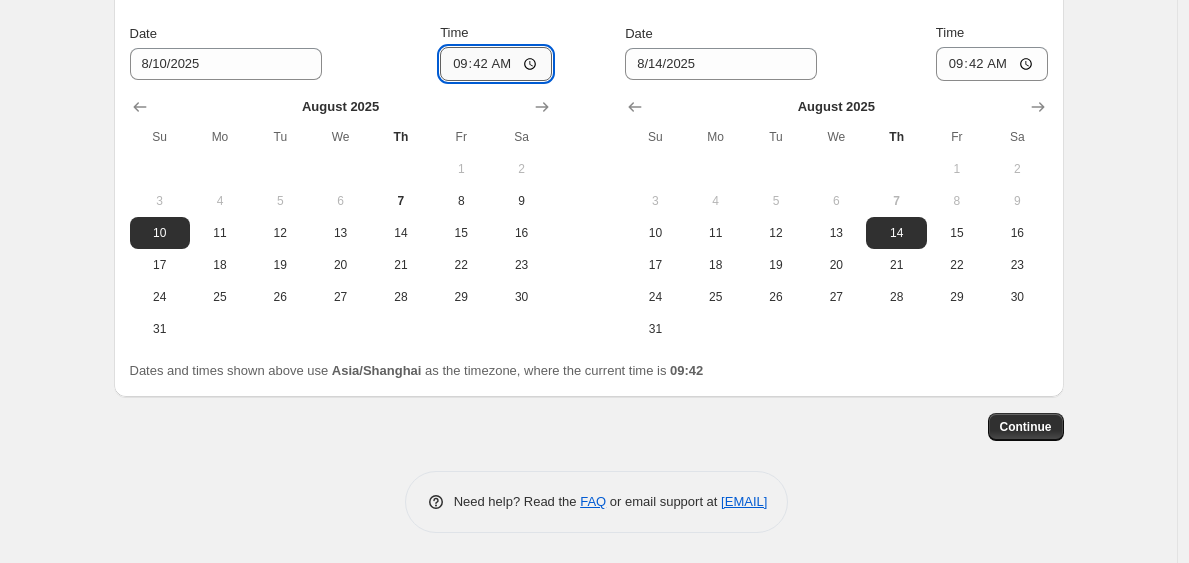 click on "09:42" at bounding box center (496, 64) 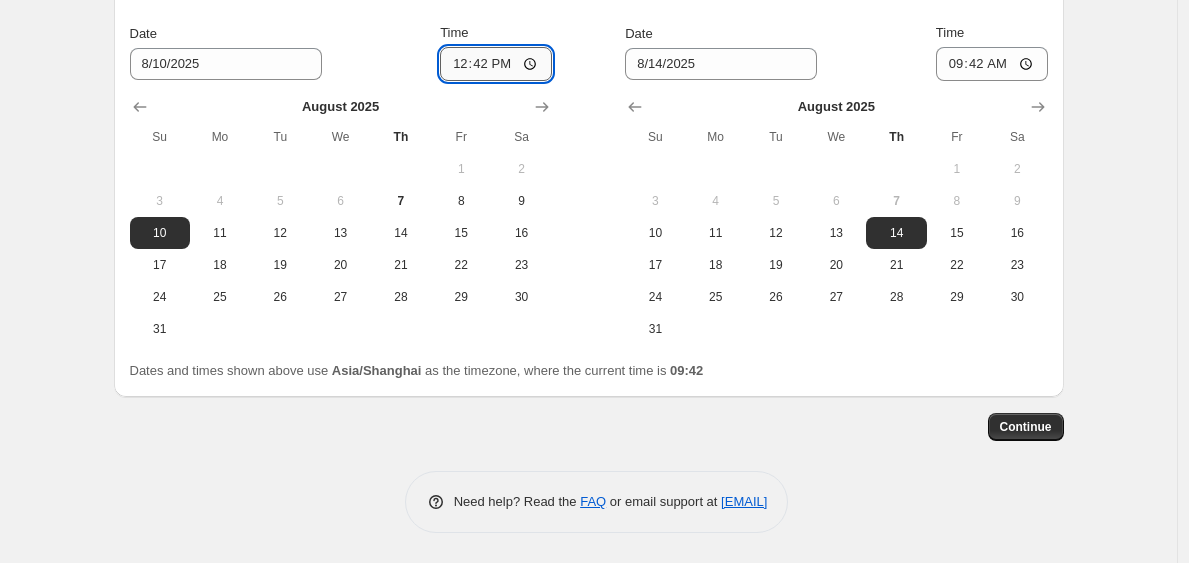 click on "12:42" at bounding box center [496, 64] 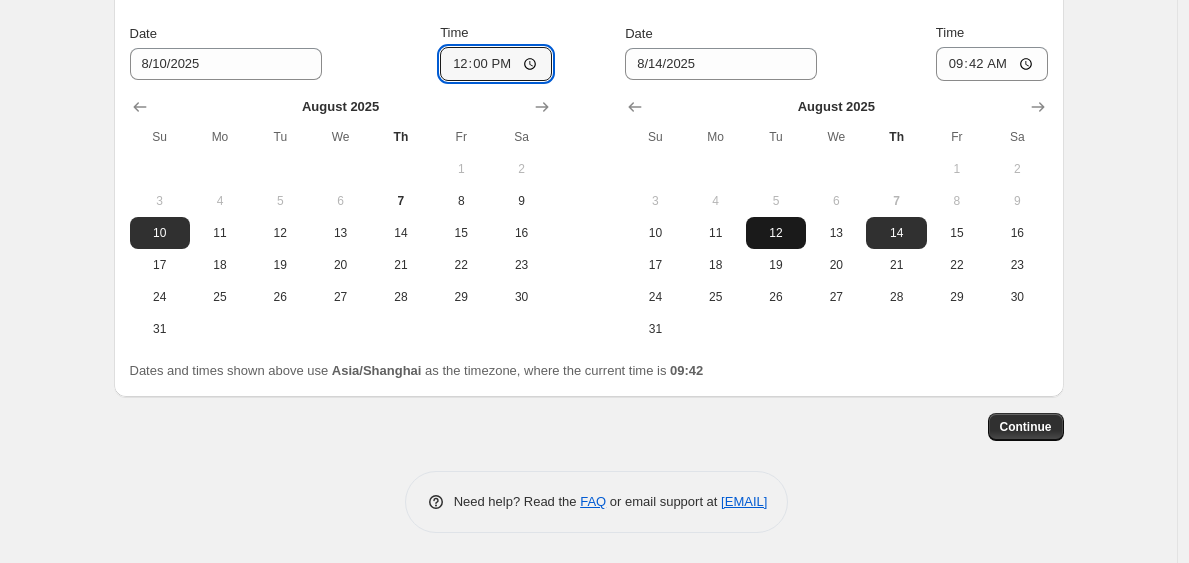 click on "12" at bounding box center [776, 233] 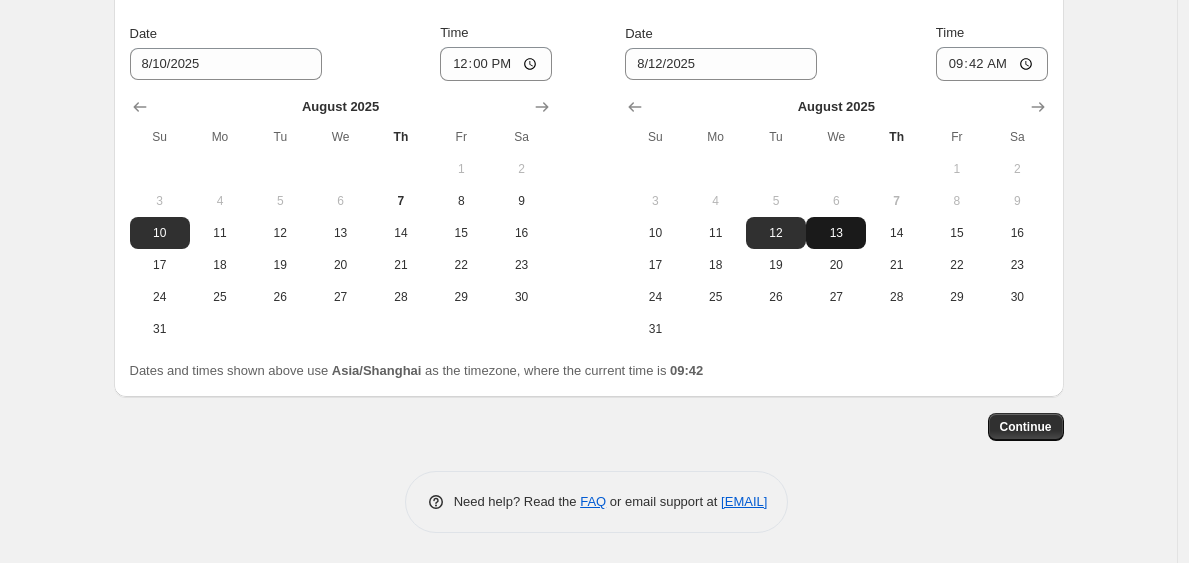 click on "13" at bounding box center (836, 233) 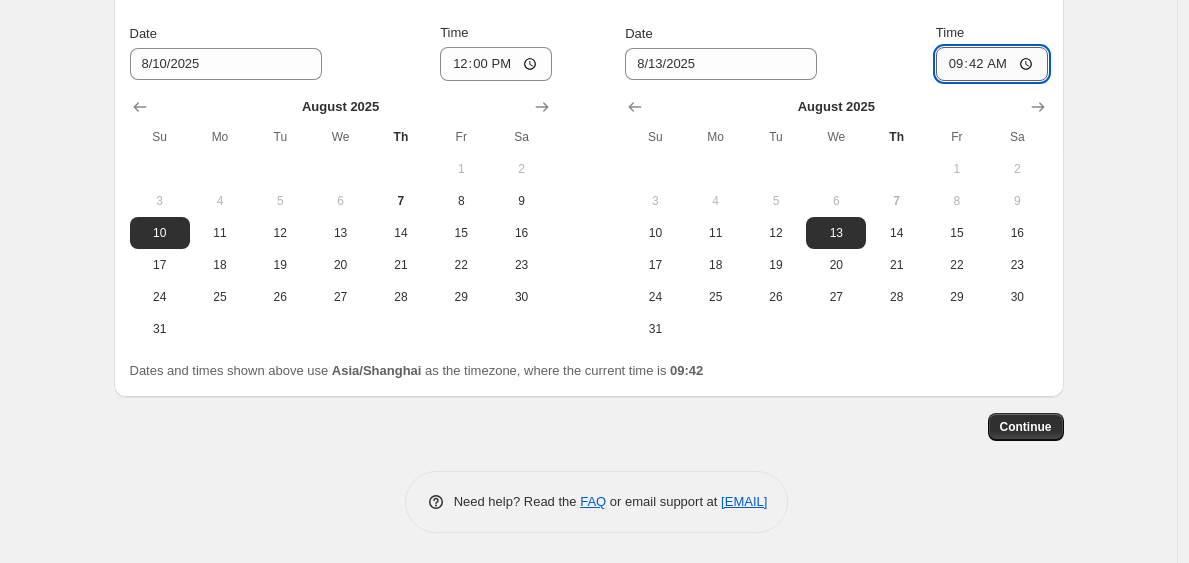 click on "09:42" at bounding box center (992, 64) 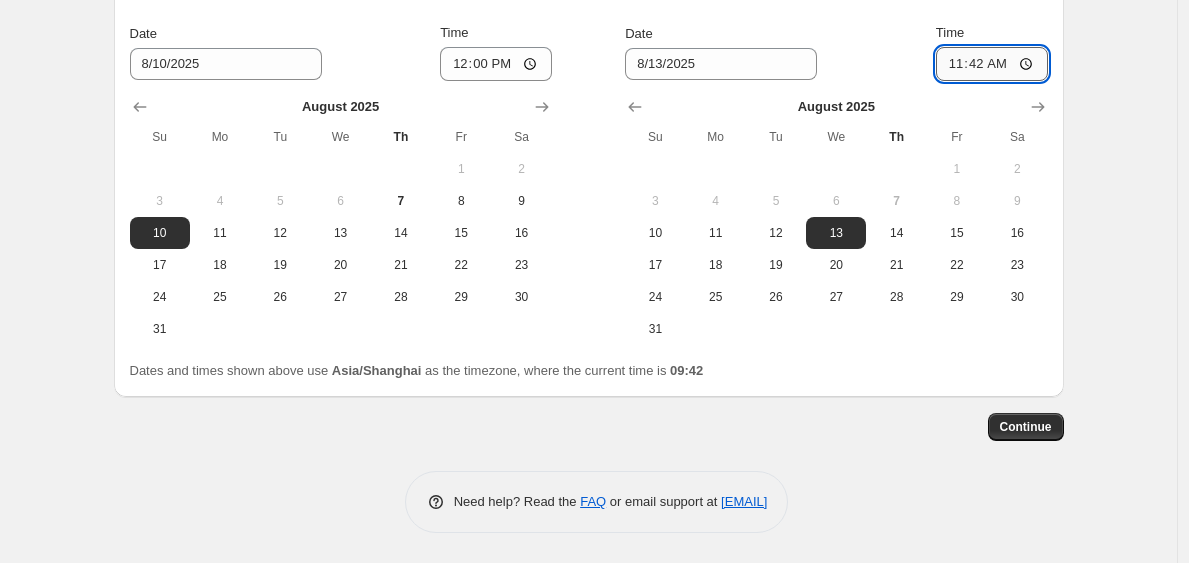 click on "11:42" at bounding box center [992, 64] 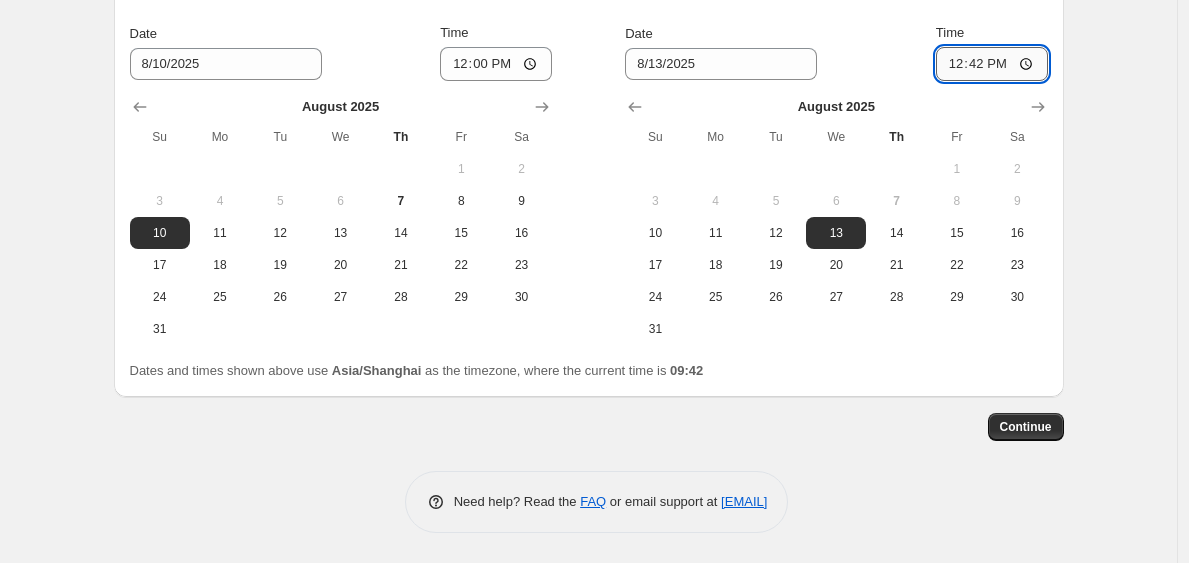 click on "12:42" at bounding box center (992, 64) 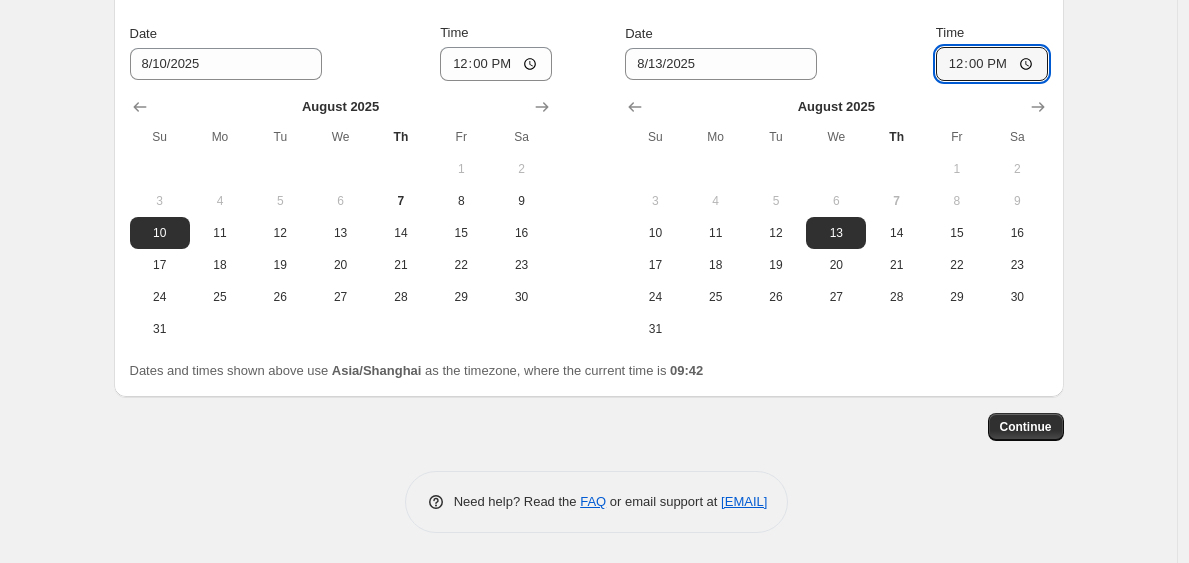 click on "Create new price change job. This page is ready Create new price change job Draft Step 1. Optionally give your price change job a title (eg "March 30% off sale on boots") 8.9 price This title is just for internal use, customers won't see it Step 2. Select how the prices should change Use bulk price change rules Set product prices individually Use CSV upload Select tags to add while price change is active Select tags to remove while price change is active Step 3. Select which products should change in price Select all products, use filters, or select products variants individually All products Filter by product, collection, tag, vendor, product type, variant title, or inventory Select product variants individually Product filters Products must match: all conditions any condition The product The product's collection The product's tag The product's vendor The product's type The product's status The variant's title Inventory quantity The product Is equal to Is not equal to Is equal to DOLPHIN STD/PLUS $1499.00 $" at bounding box center (588, -696) 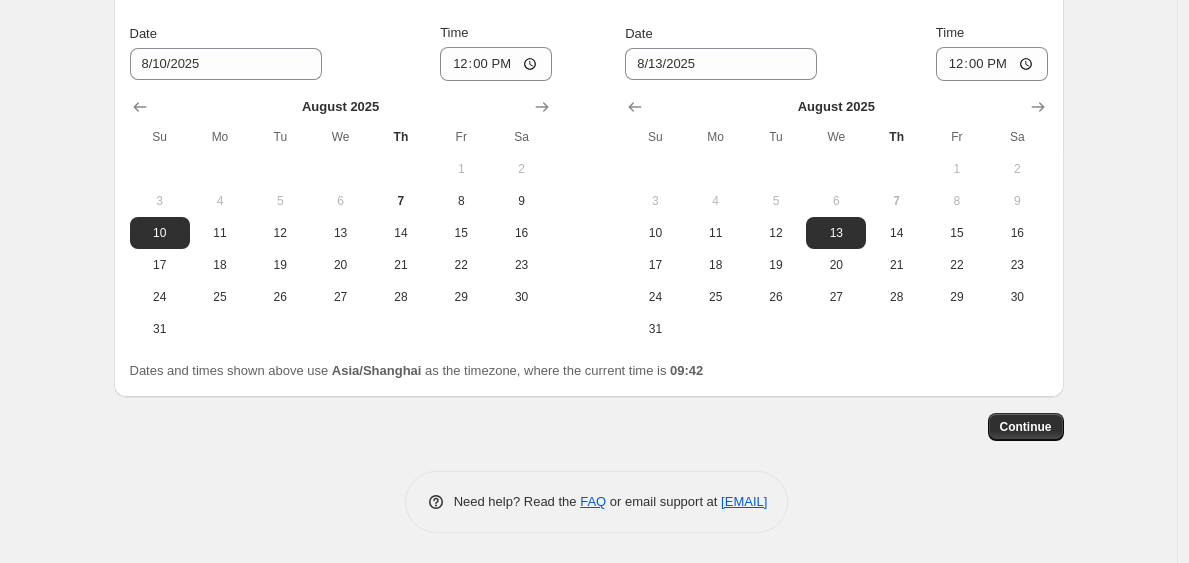 scroll, scrollTop: 2034, scrollLeft: 0, axis: vertical 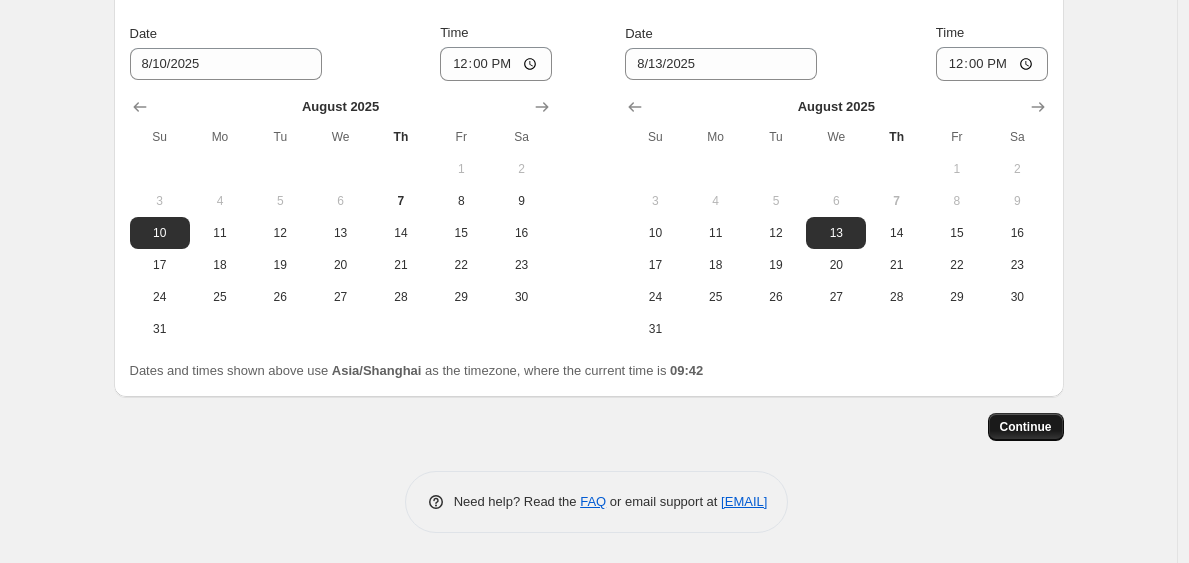click on "Continue" at bounding box center (1026, 427) 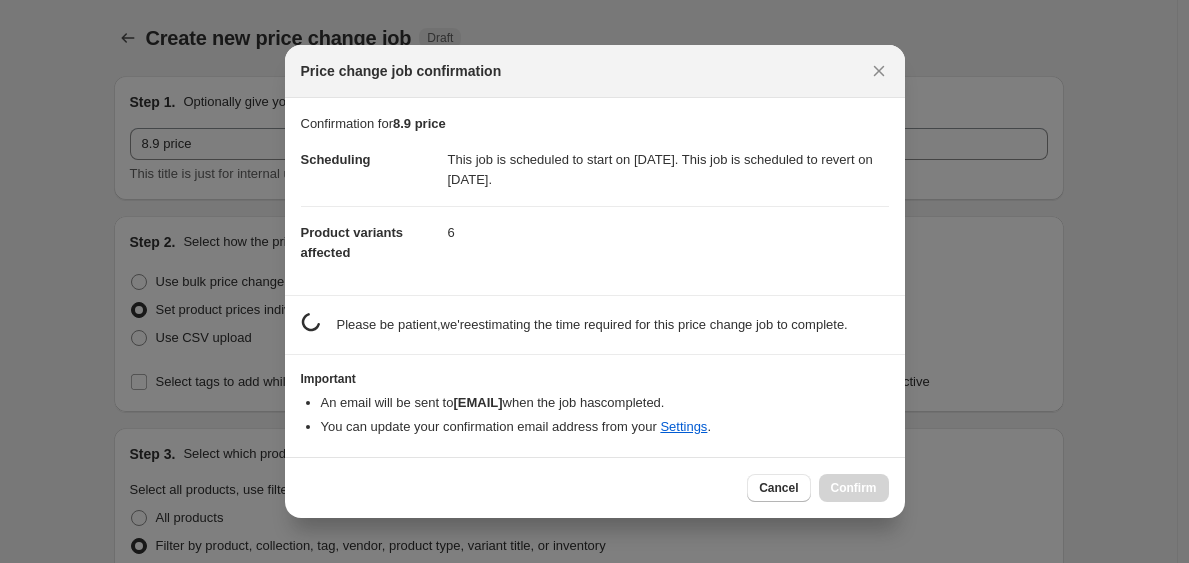 scroll, scrollTop: 0, scrollLeft: 0, axis: both 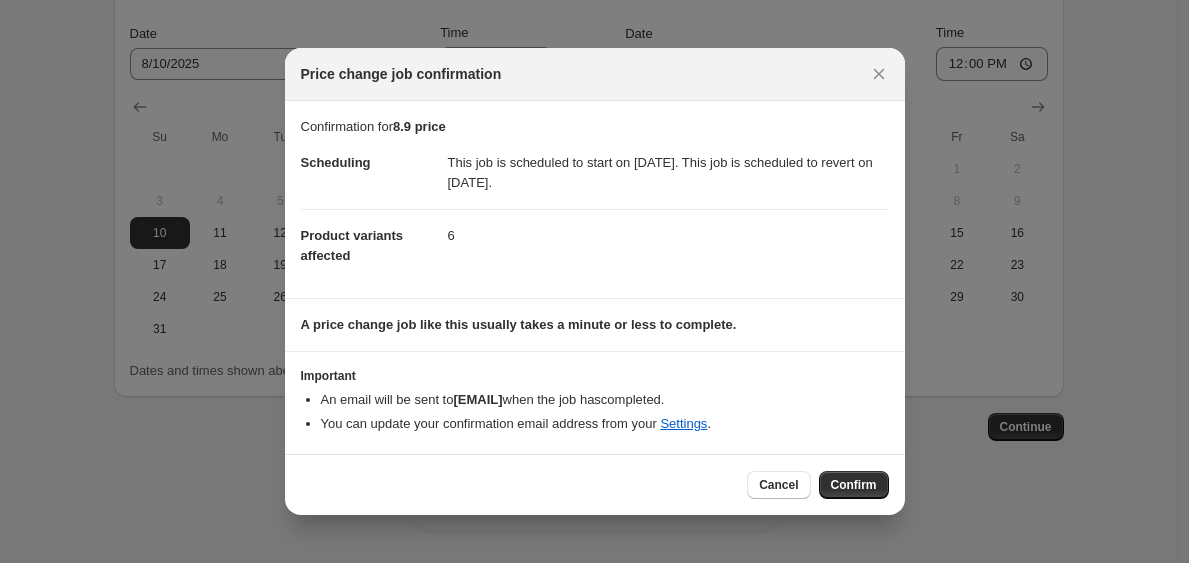 click on "Confirm" at bounding box center (854, 485) 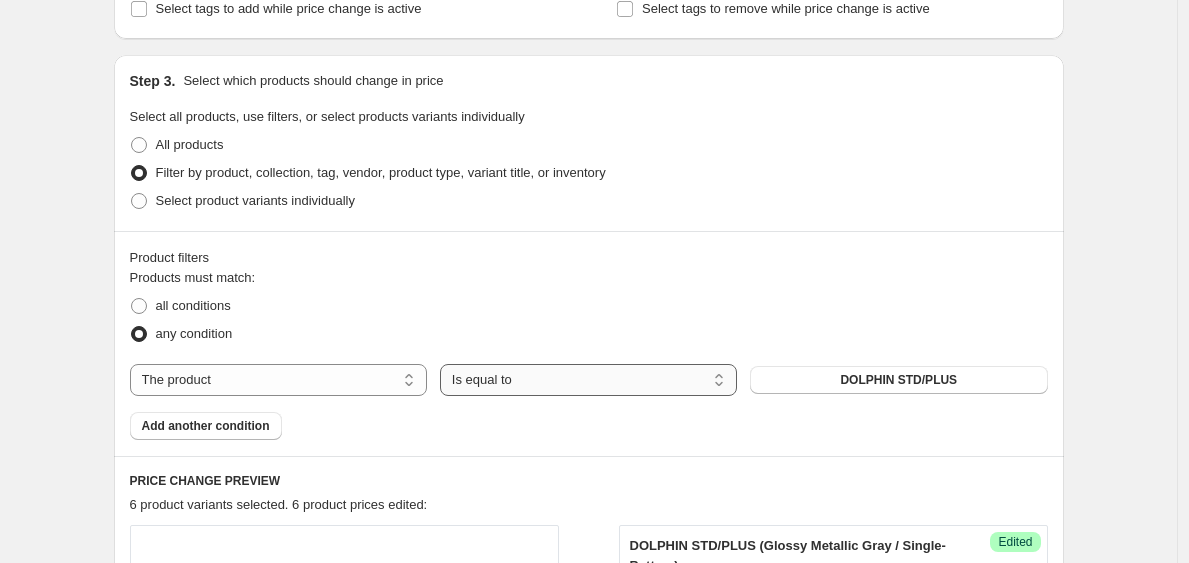scroll, scrollTop: 0, scrollLeft: 0, axis: both 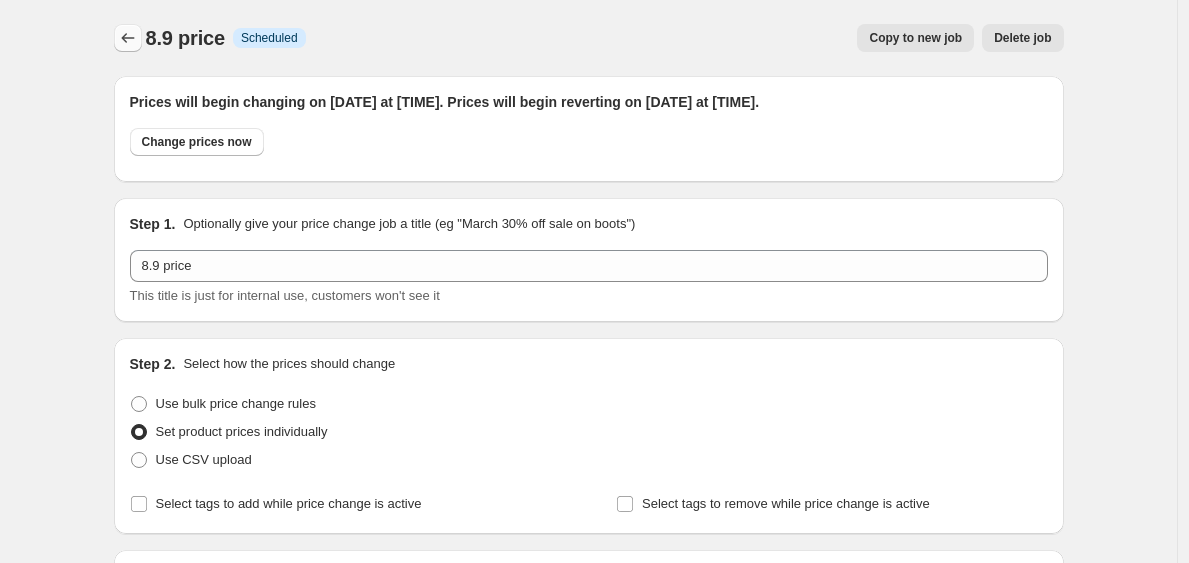 click 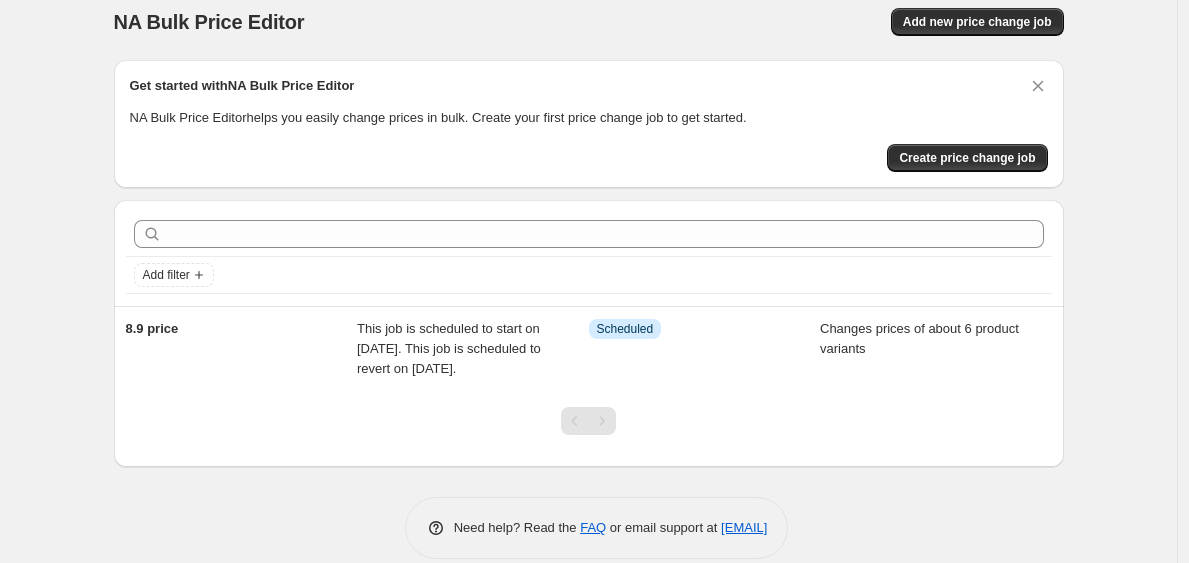 scroll, scrollTop: 0, scrollLeft: 0, axis: both 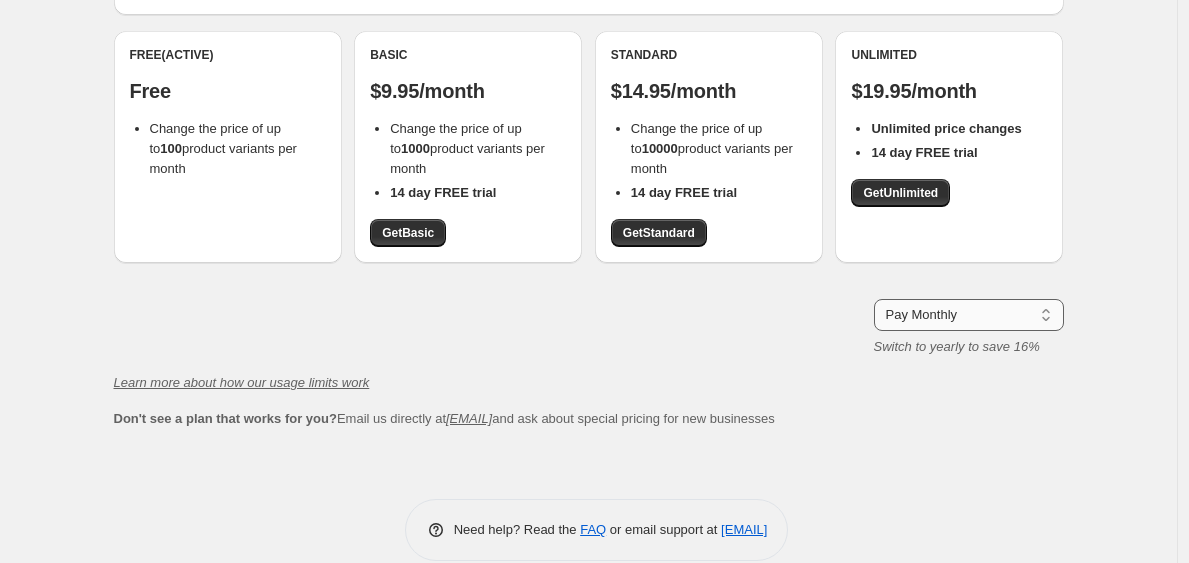 click on "Pay Monthly Pay Yearly (Save 16%)" at bounding box center [969, 315] 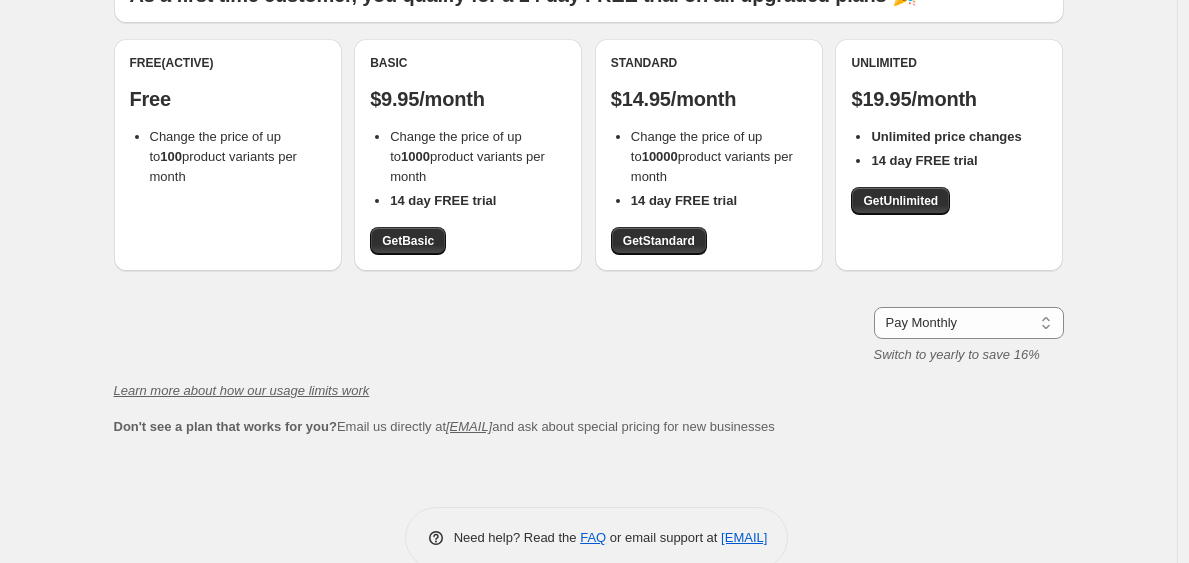 scroll, scrollTop: 0, scrollLeft: 0, axis: both 